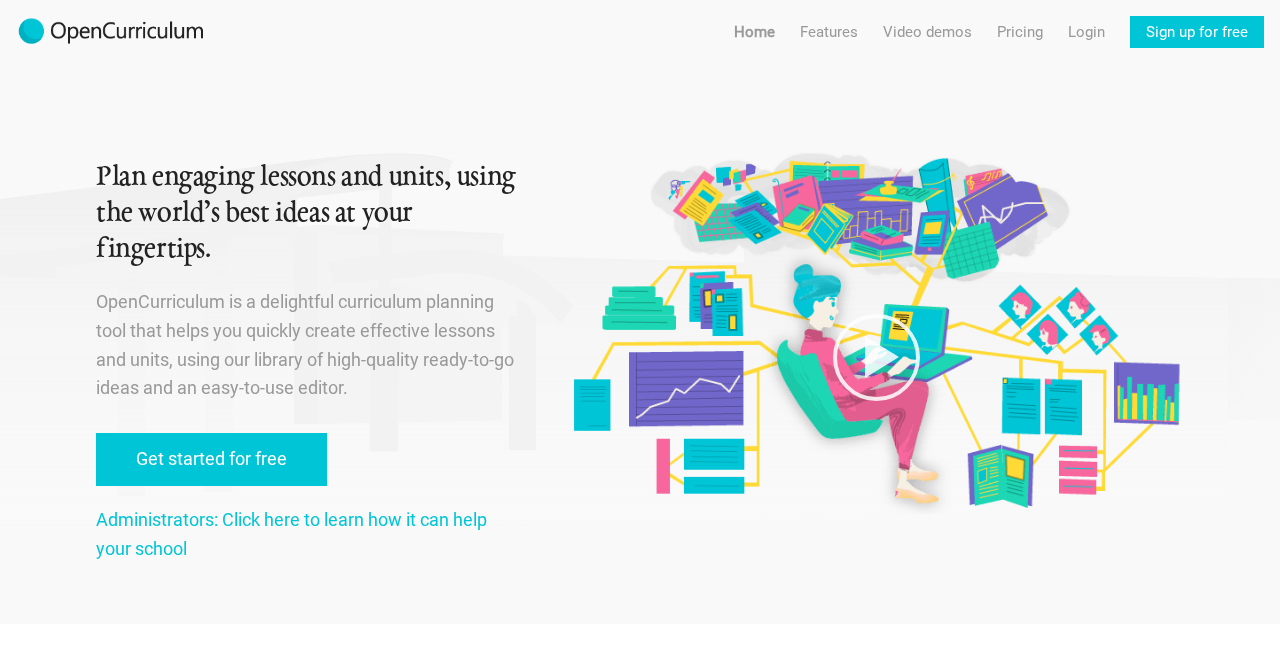 scroll, scrollTop: 0, scrollLeft: 0, axis: both 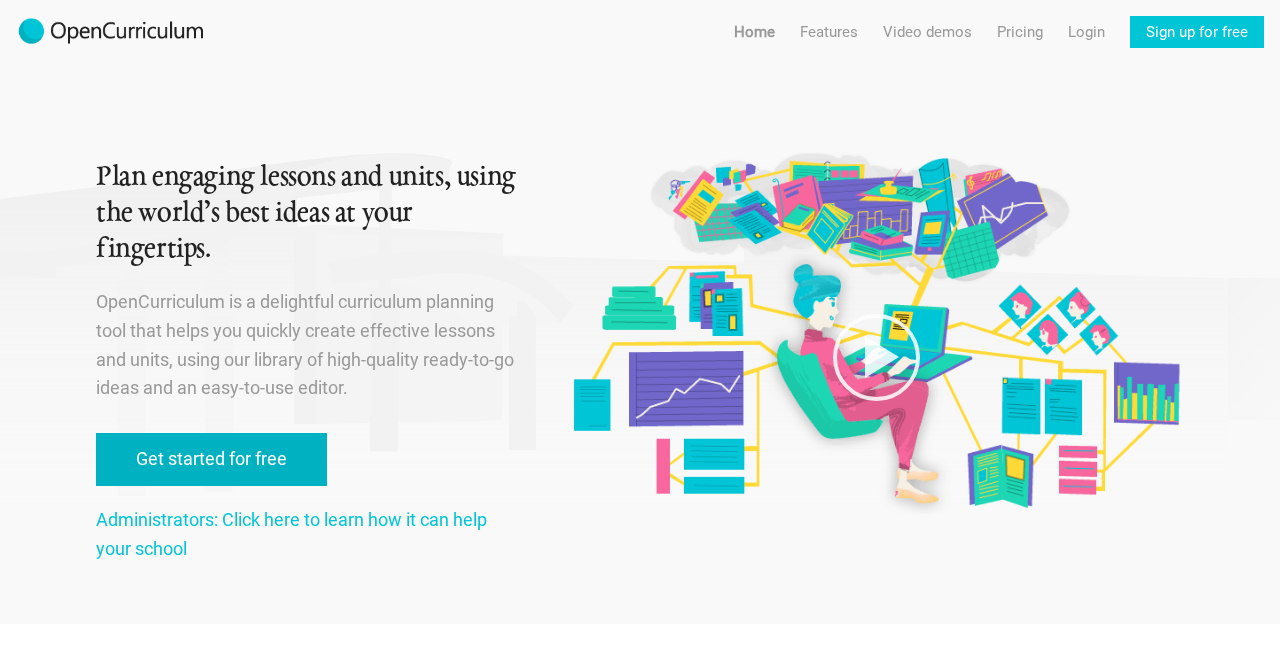 click on "Get started for free" at bounding box center [211, 459] 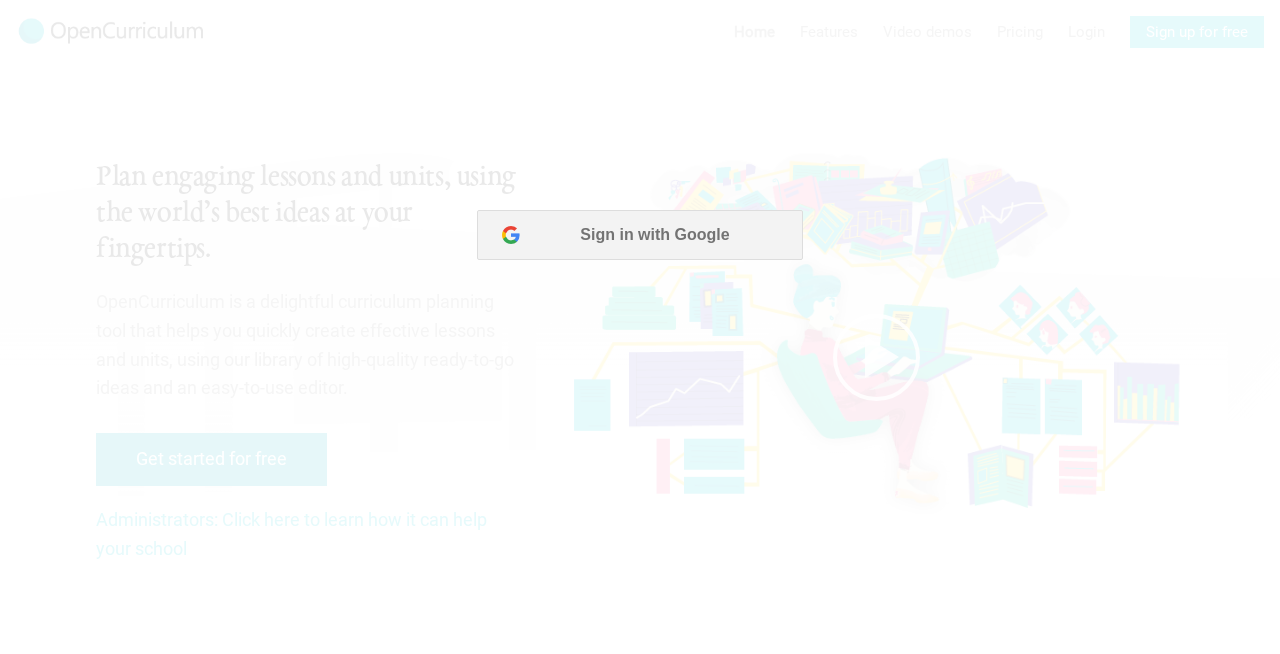 scroll, scrollTop: 0, scrollLeft: 0, axis: both 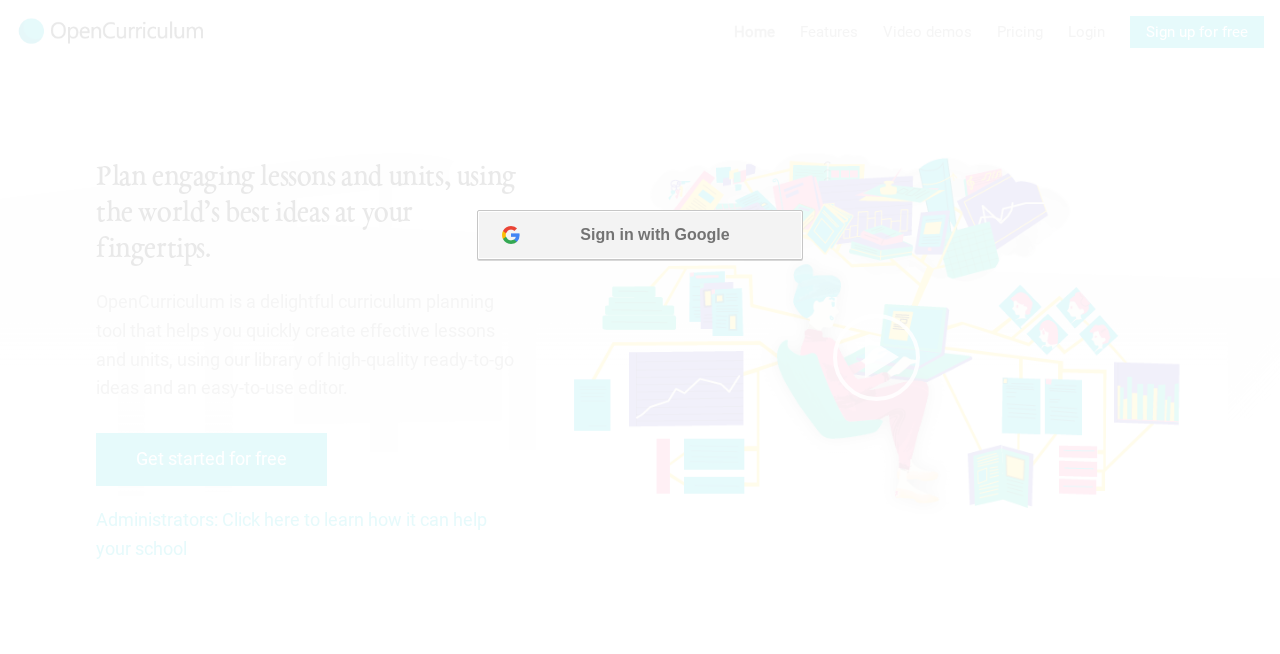 click on "Sign in with Google" at bounding box center [639, 235] 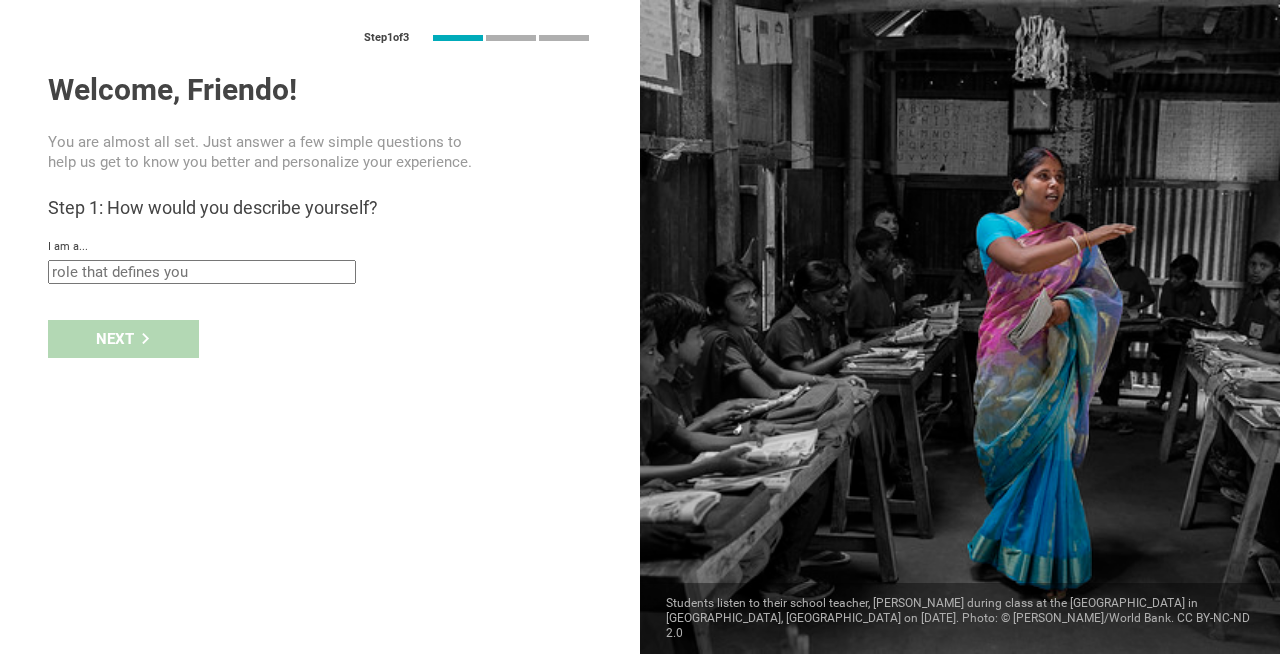 click on "Step  1  of  3 Welcome, Friendo! You are almost all set. Just answer a few simple questions to help us get to know you better and personalize your experience. Step 1: How would you describe yourself? I am a... Teacher Professor / Lecturer Instructional Coach Vice Principal or Principal Curriculum writer / Instructional designer School / district Administrator EdTech maker / enthusiast at the school school district college university program institute company organization in Step 2: What do you teach? I teach Mathematics English (Language Arts) Science Social Studies Other select from specific areas to the students of Grade Grade Class Year Level Standard select from grades 1 2 3 4 5 6 7 8 9 10 11 12 13 When describing my students, I would say that select from all phrases that apply there are students of various level of skill there are a few that perform well, but the rest are low-achievers there are a few that perform poorly, but the rest do well they are mostly low-achievers they are mostly high-achievers" at bounding box center [320, 327] 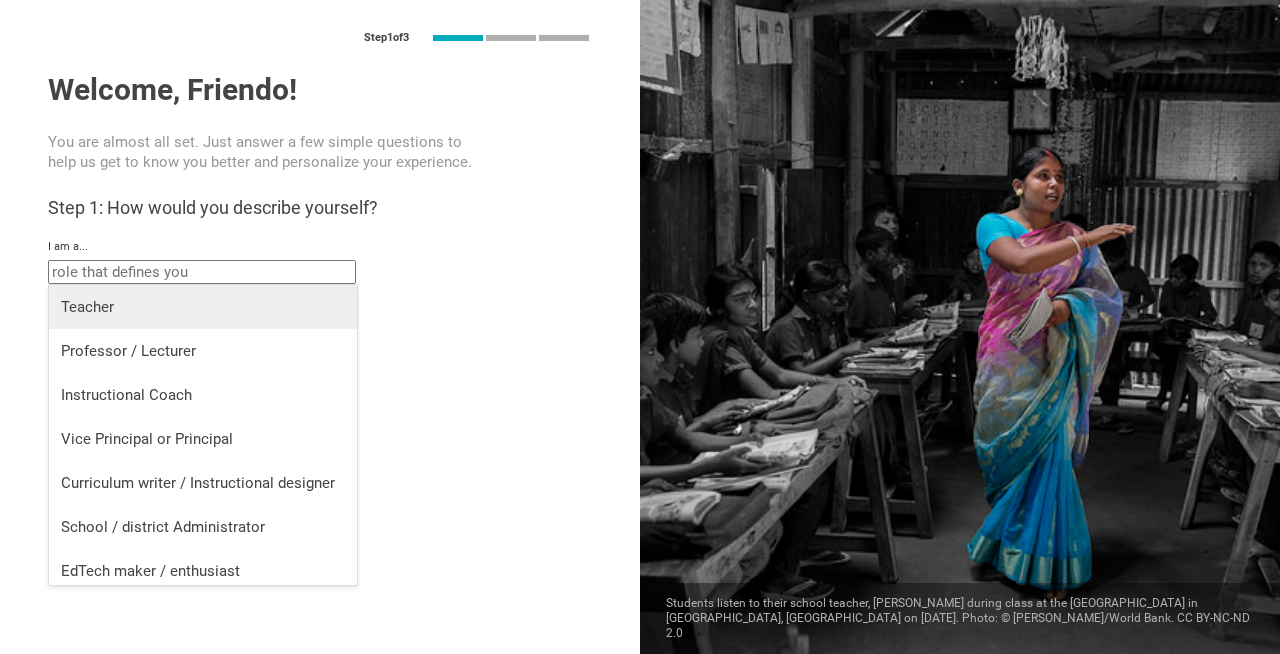 scroll, scrollTop: 8, scrollLeft: 0, axis: vertical 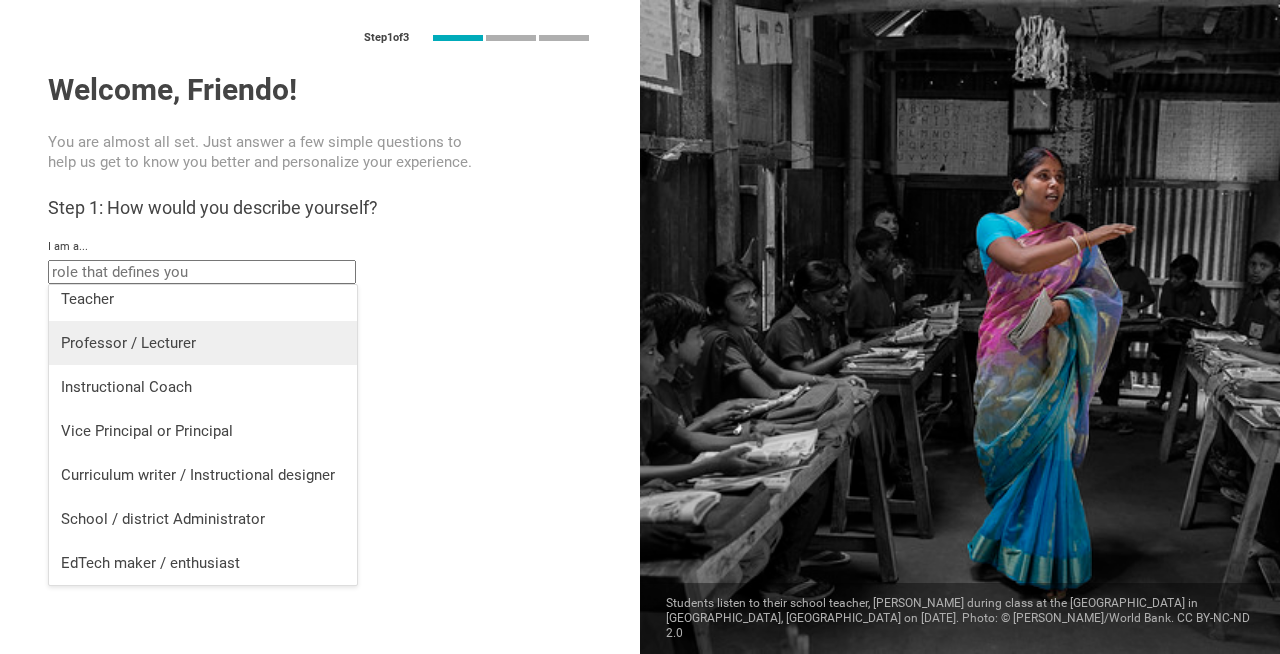 click on "Professor / Lecturer" at bounding box center (203, 343) 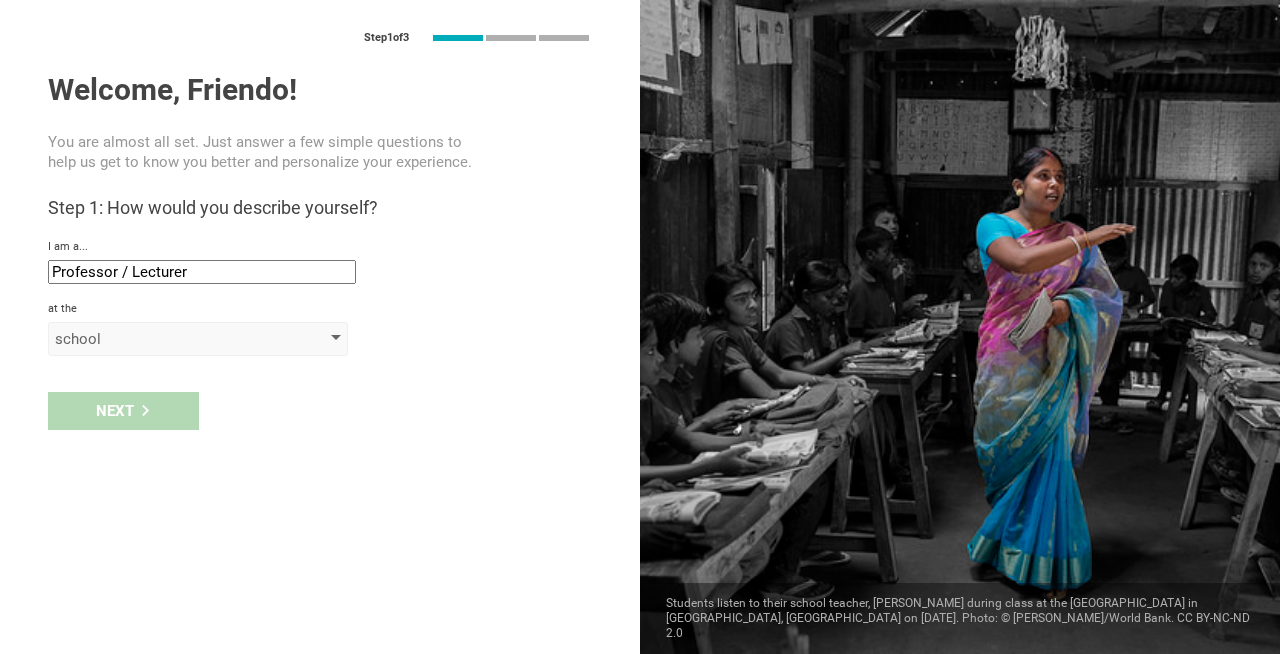 click on "school" at bounding box center [198, 339] 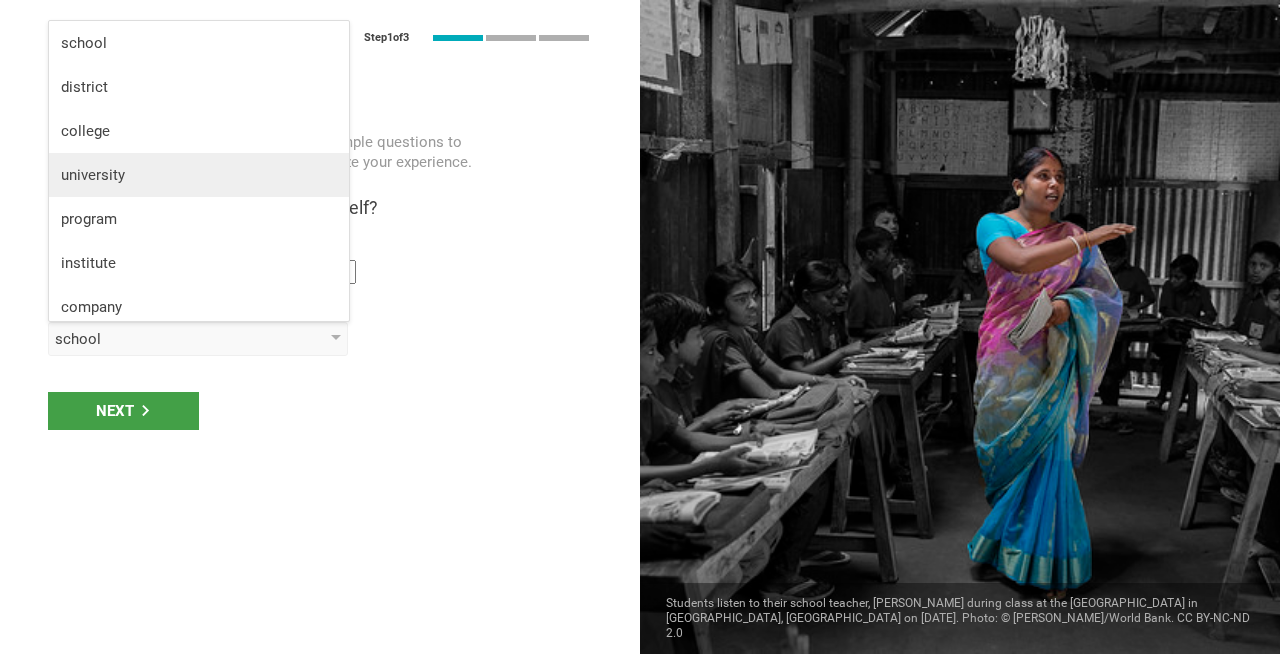 click on "university" at bounding box center [199, 175] 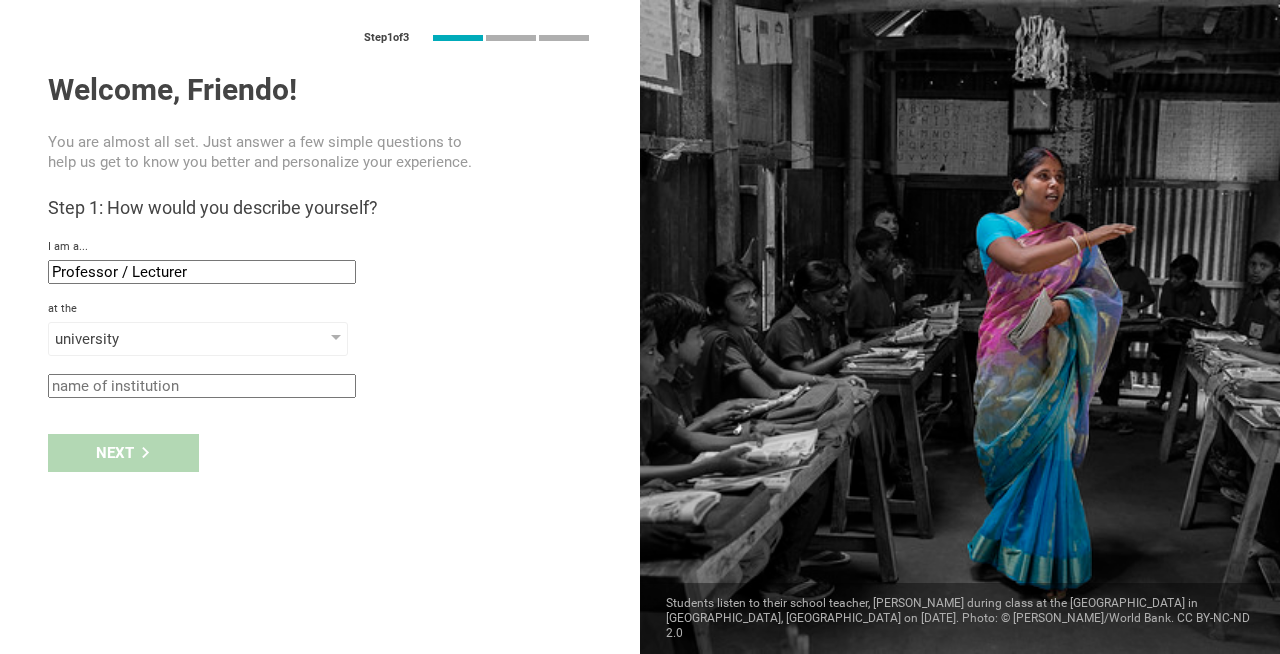click 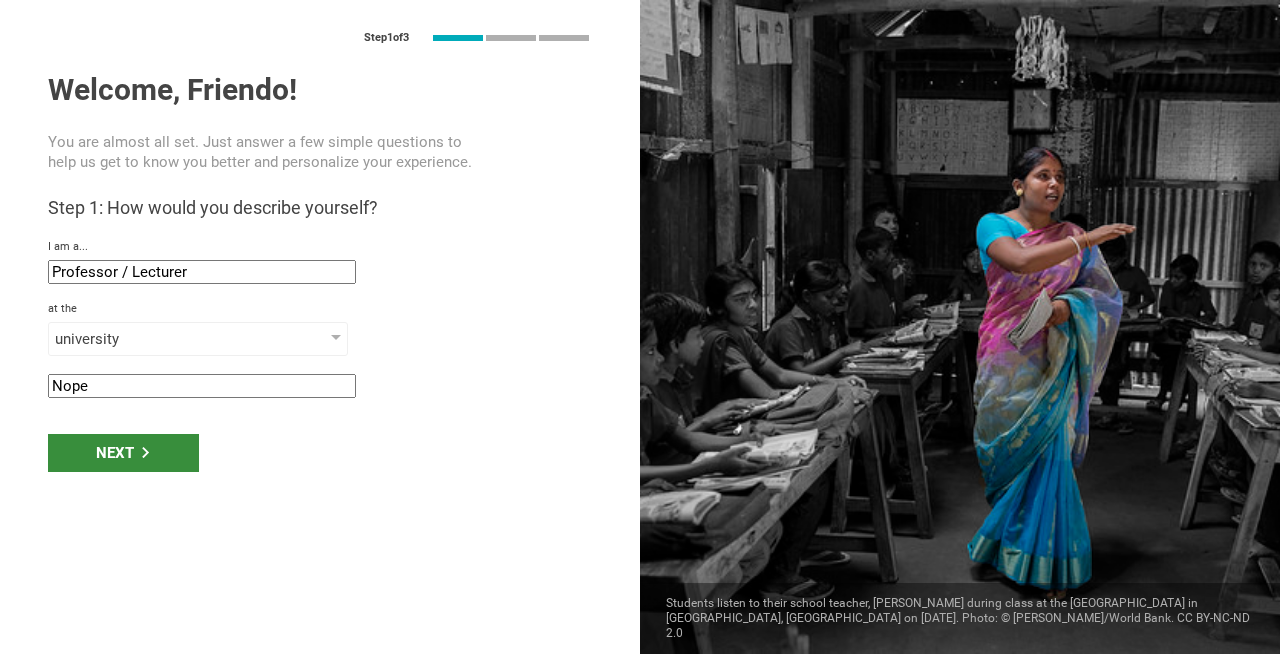 type on "Nope" 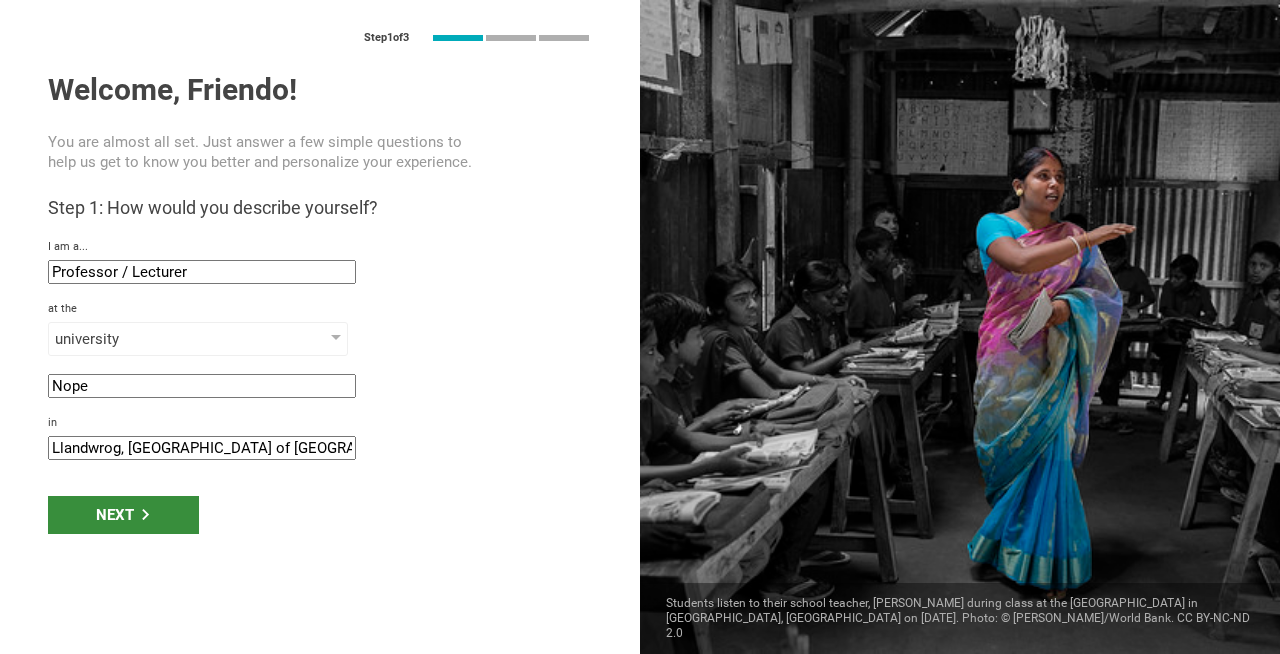 click on "Next" at bounding box center [123, 515] 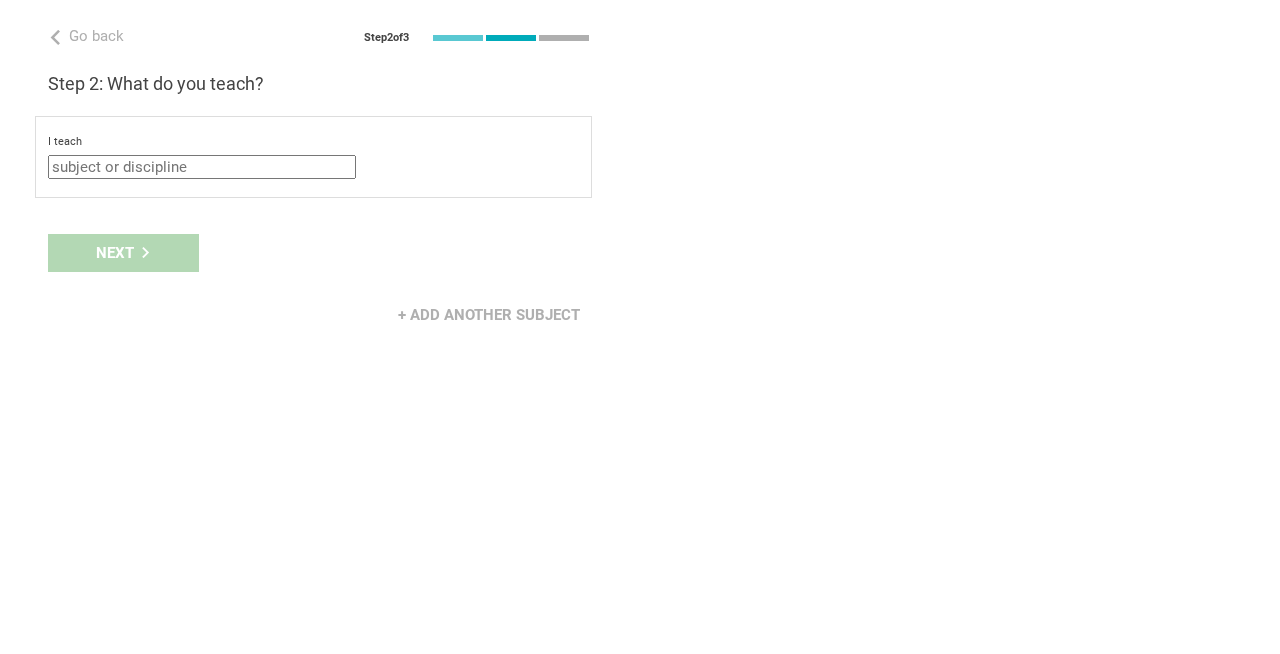 click on "I teach Mathematics English (Language Arts) Science Social Studies Other select from specific areas to the students of Grade Grade Class Year Level Standard select from grades 1 2 3 4 5 6 7 8 9 10 11 12 13 When describing my students, I would say that select from all phrases that apply there are students of various level of skill there are a few that perform well, but the rest are low-achievers there are a few that perform poorly, but the rest do well they are mostly low-achievers they are mostly high-achievers" at bounding box center (313, 157) 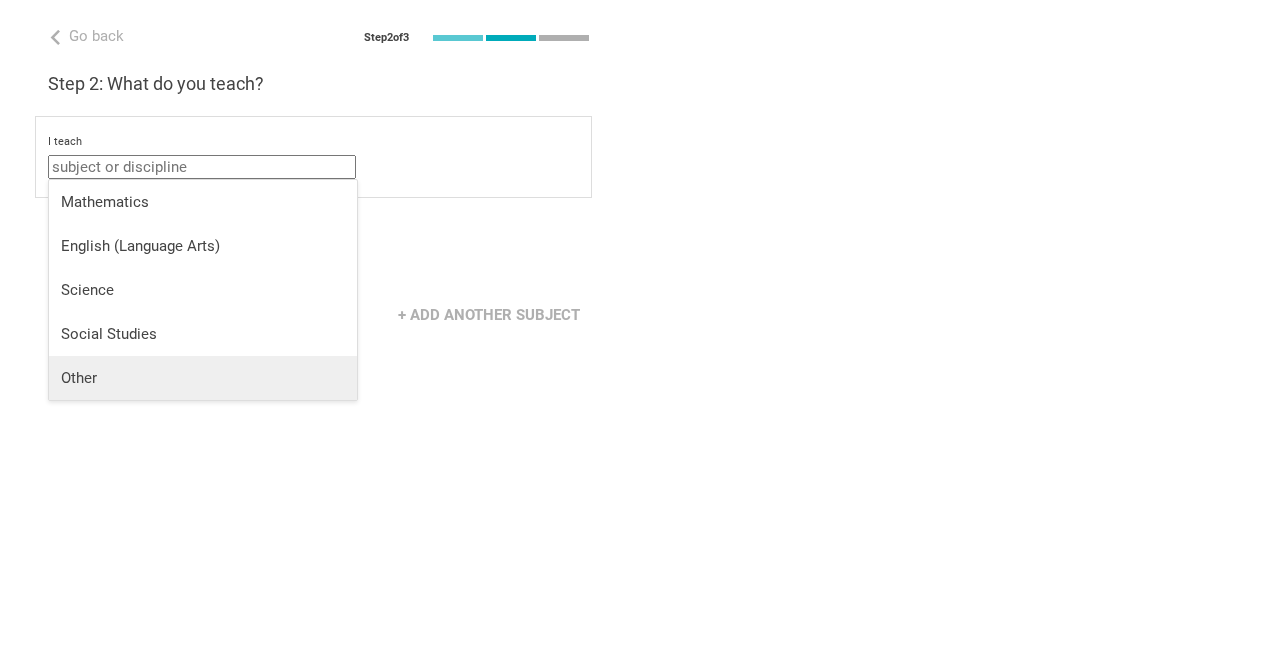 click on "Other" at bounding box center (203, 378) 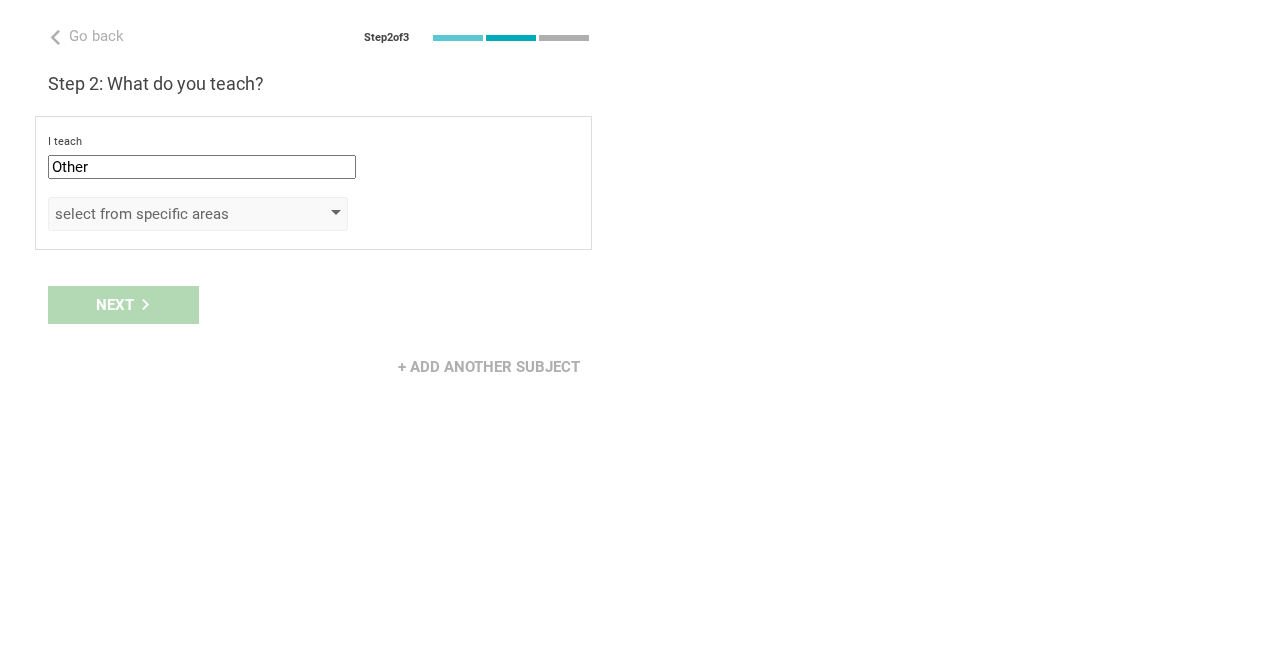 click on "select from specific areas" at bounding box center (169, 214) 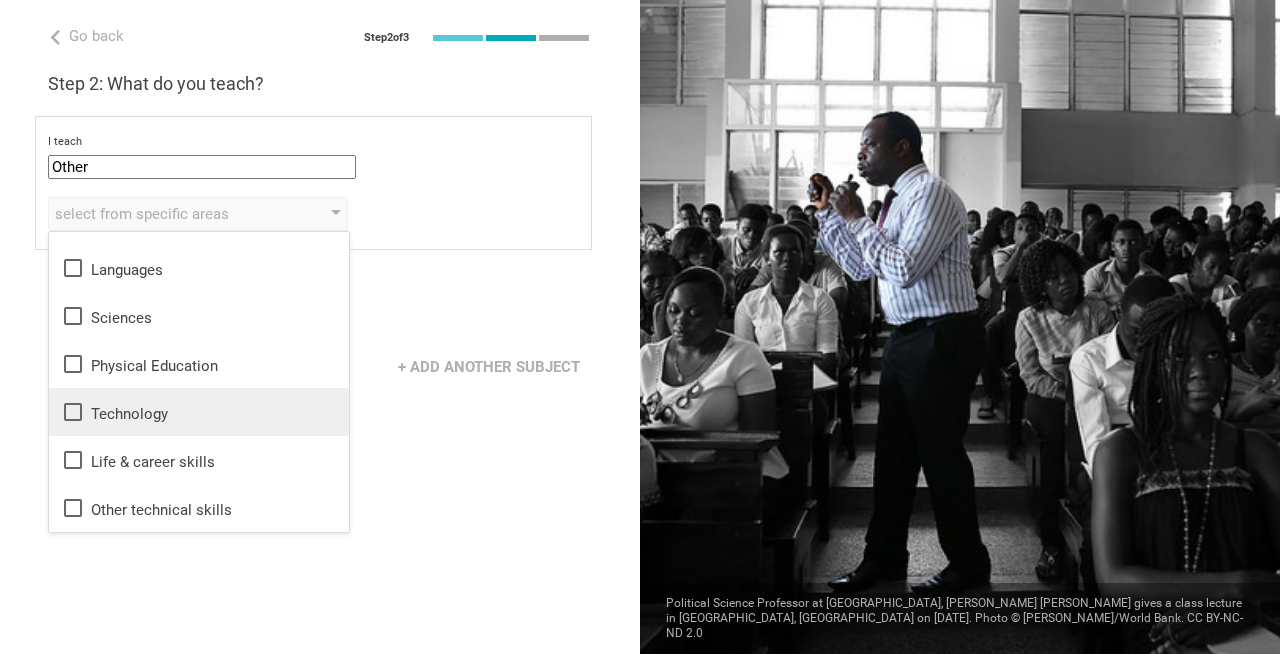 scroll, scrollTop: 0, scrollLeft: 0, axis: both 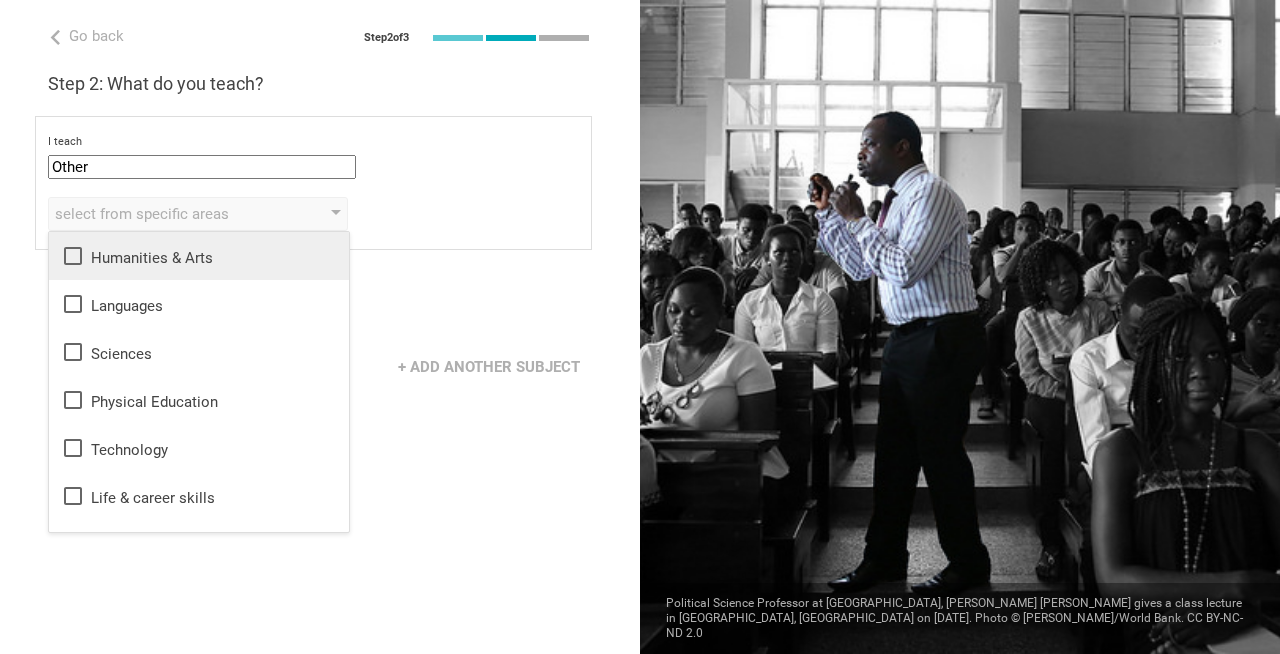click on "Humanities & Arts" at bounding box center (199, 256) 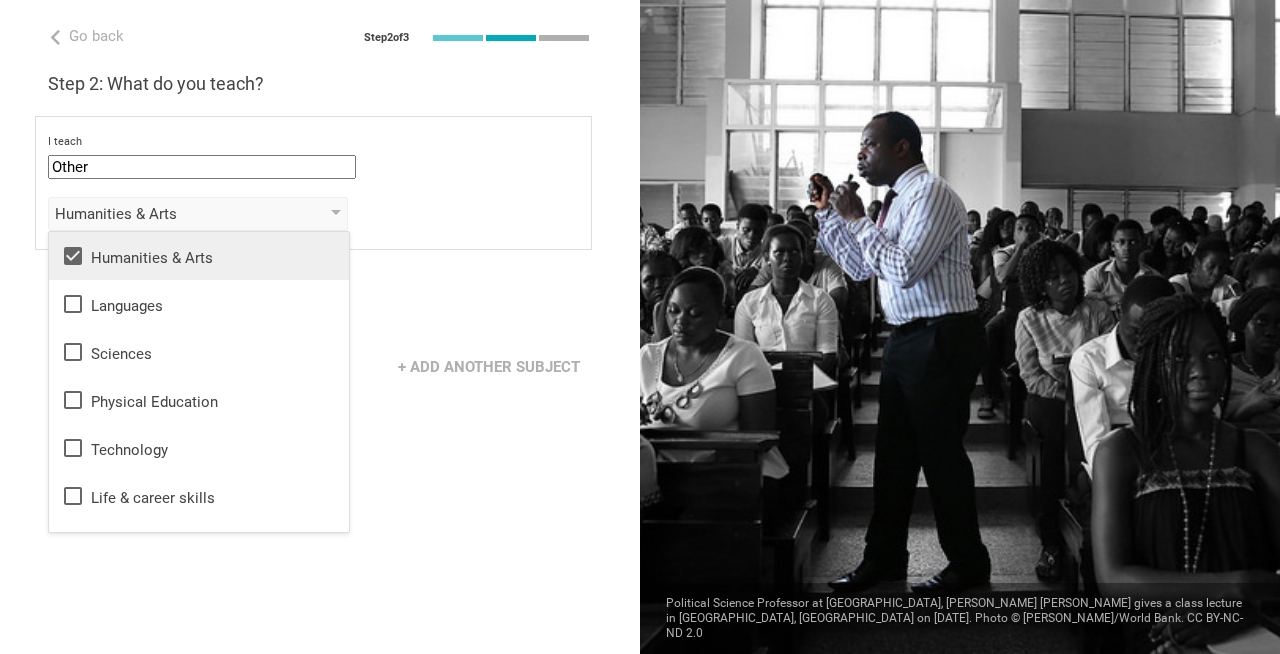 click on "Humanities & Arts" at bounding box center [199, 256] 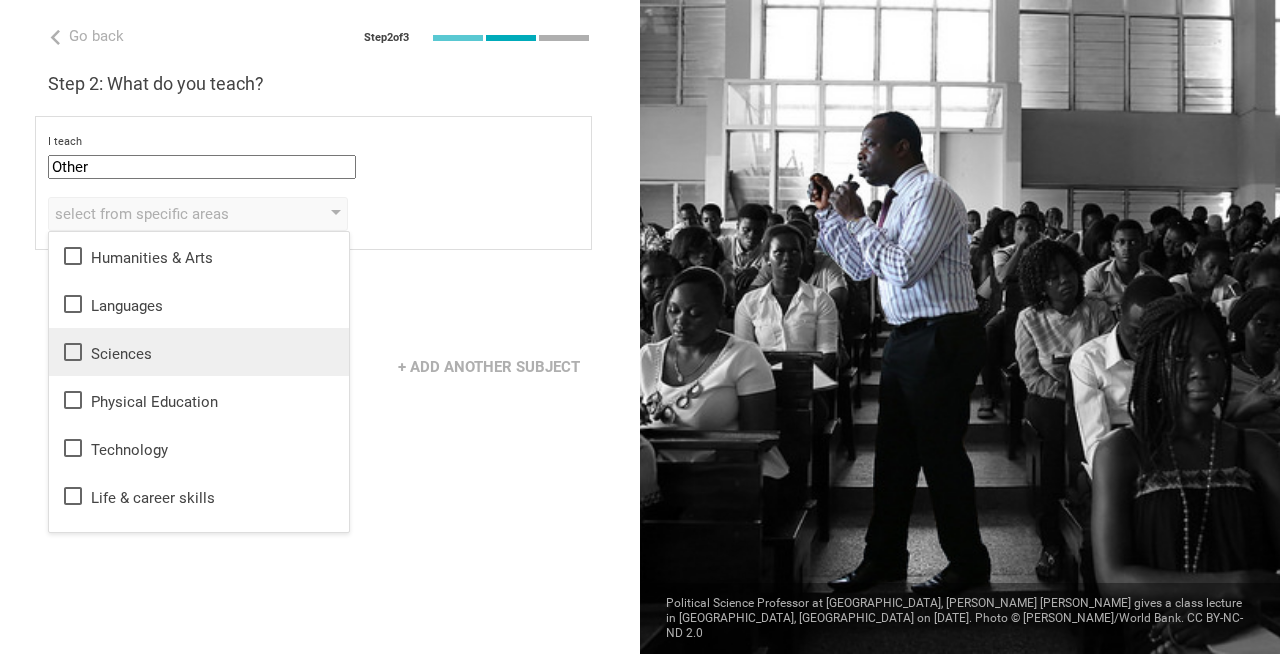 click on "Sciences" at bounding box center [199, 352] 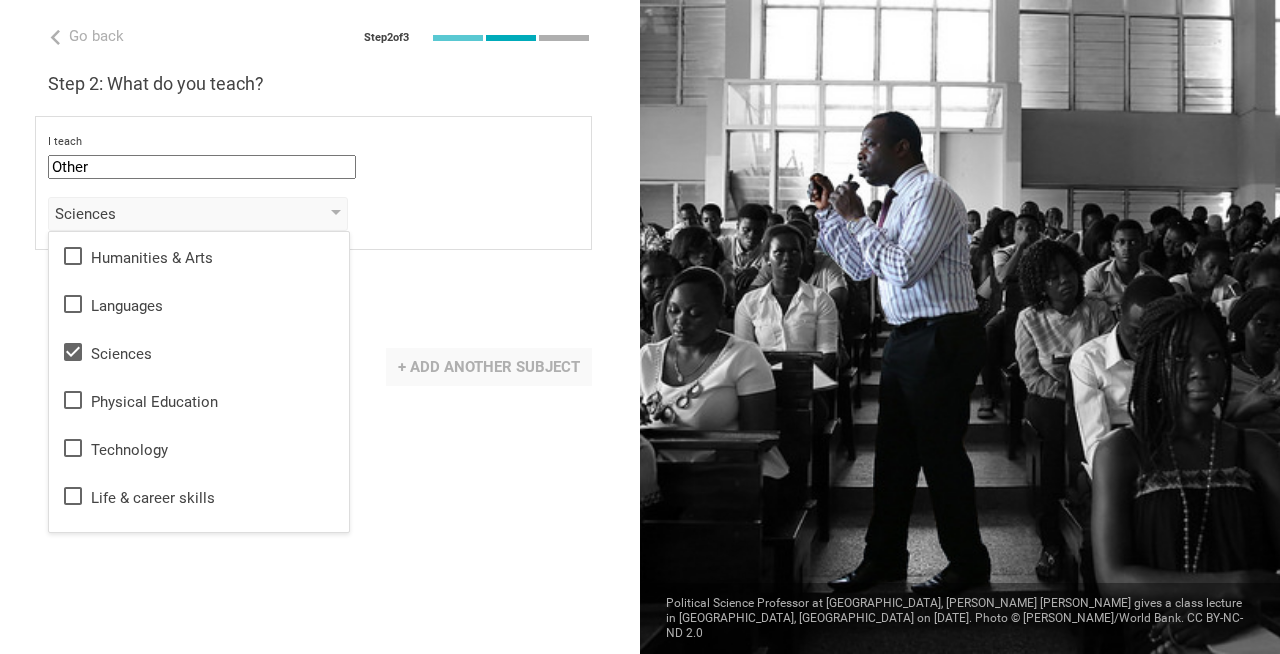 click on "+ Add another subject" at bounding box center [489, 367] 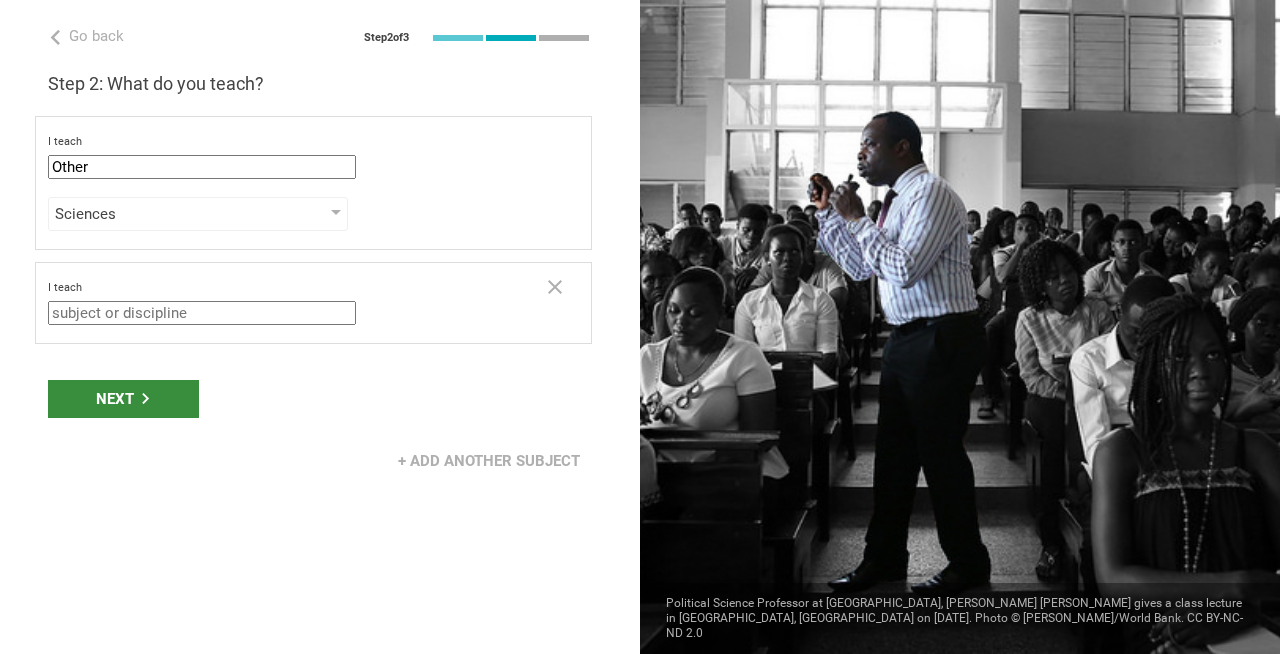 click on "Next" at bounding box center (123, 399) 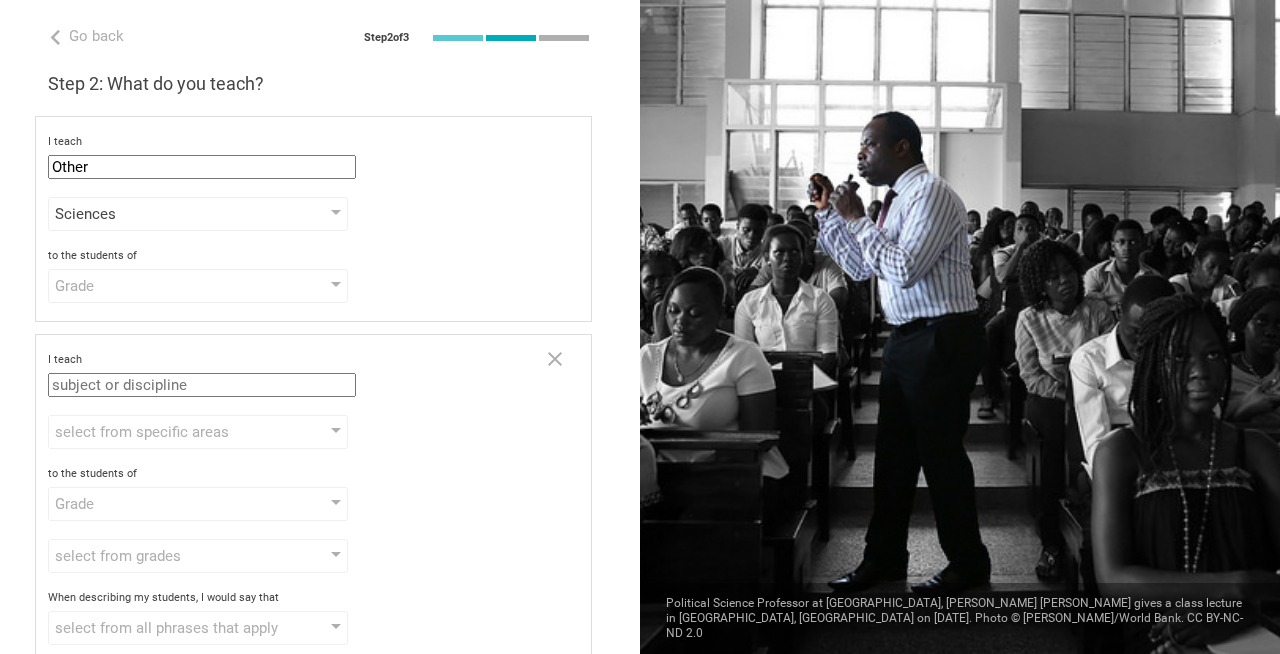 scroll, scrollTop: 157, scrollLeft: 0, axis: vertical 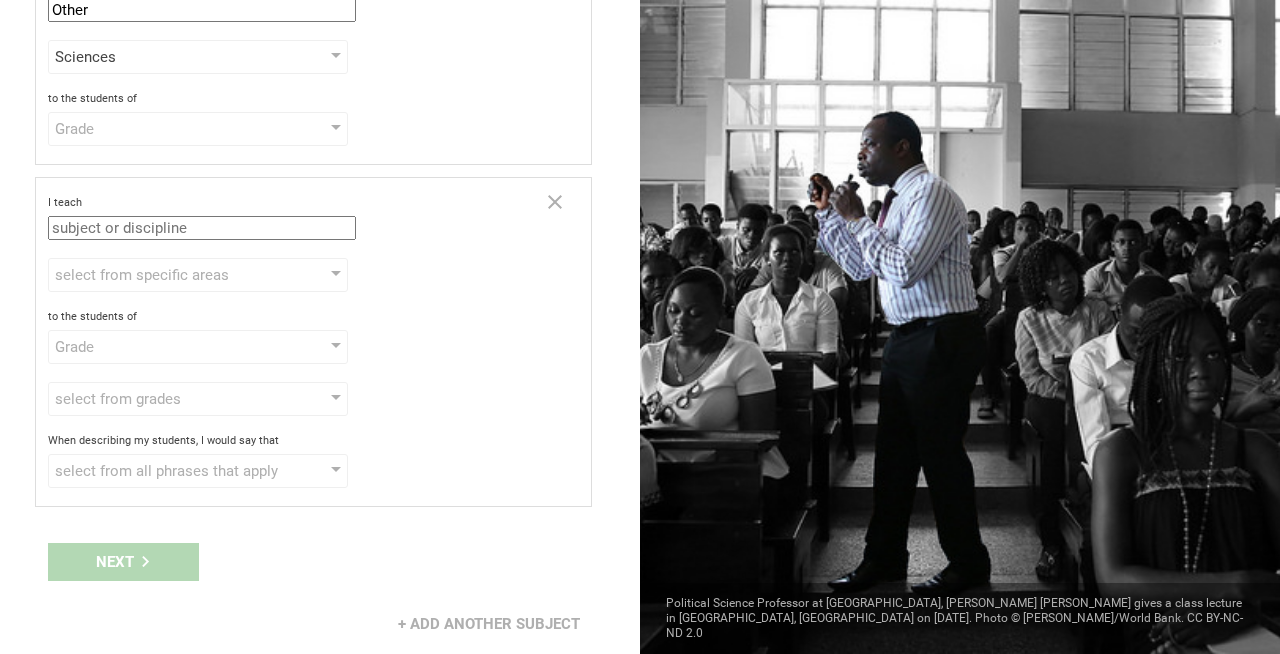 click on "I teach Mathematics English (Language Arts) Science Social Studies Other select from specific areas to the students of Grade Grade Class Year Level Standard select from grades 1 2 3 4 5 6 7 8 9 10 11 12 13 When describing my students, I would say that select from all phrases that apply there are students of various level of skill there are a few that perform well, but the rest are low-achievers there are a few that perform poorly, but the rest do well they are mostly low-achievers they are mostly high-achievers" at bounding box center [313, 342] 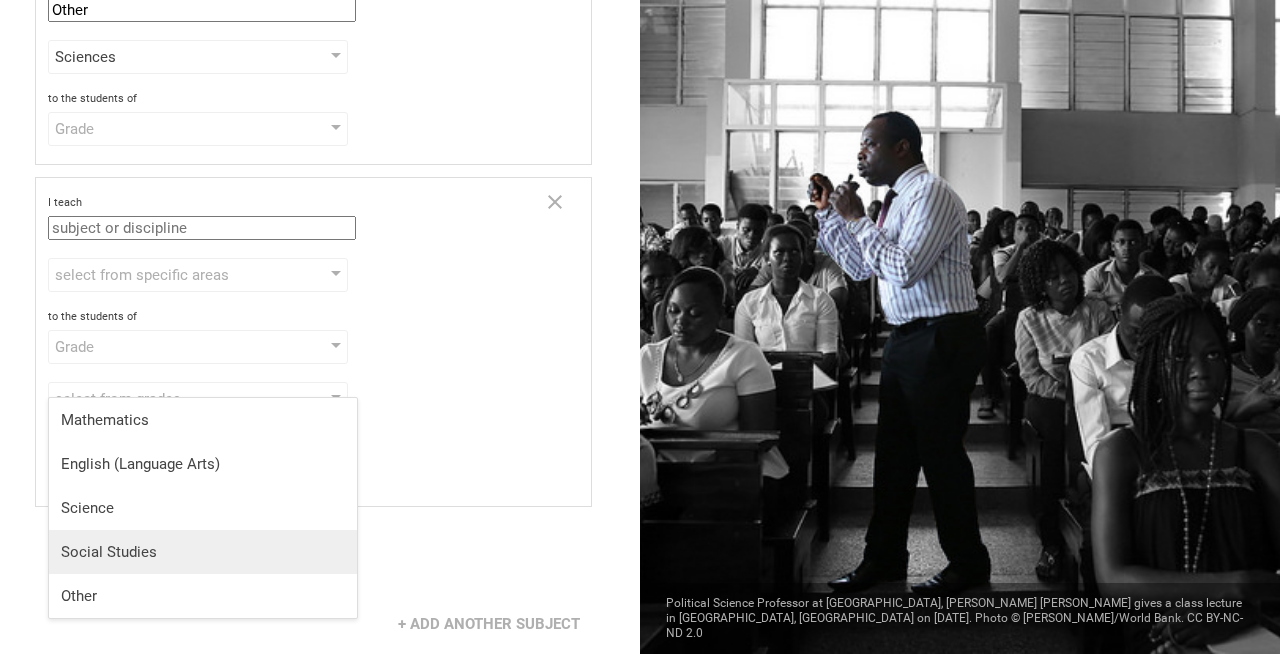 click on "Social Studies" at bounding box center (203, 552) 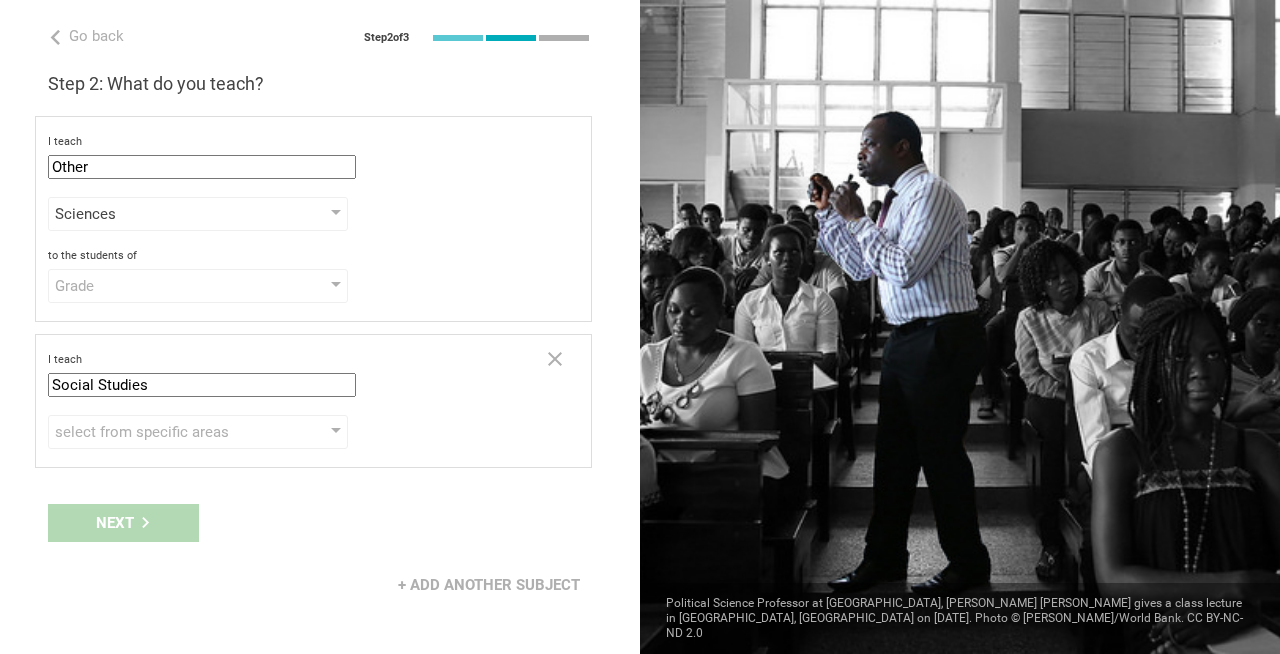 scroll, scrollTop: 0, scrollLeft: 0, axis: both 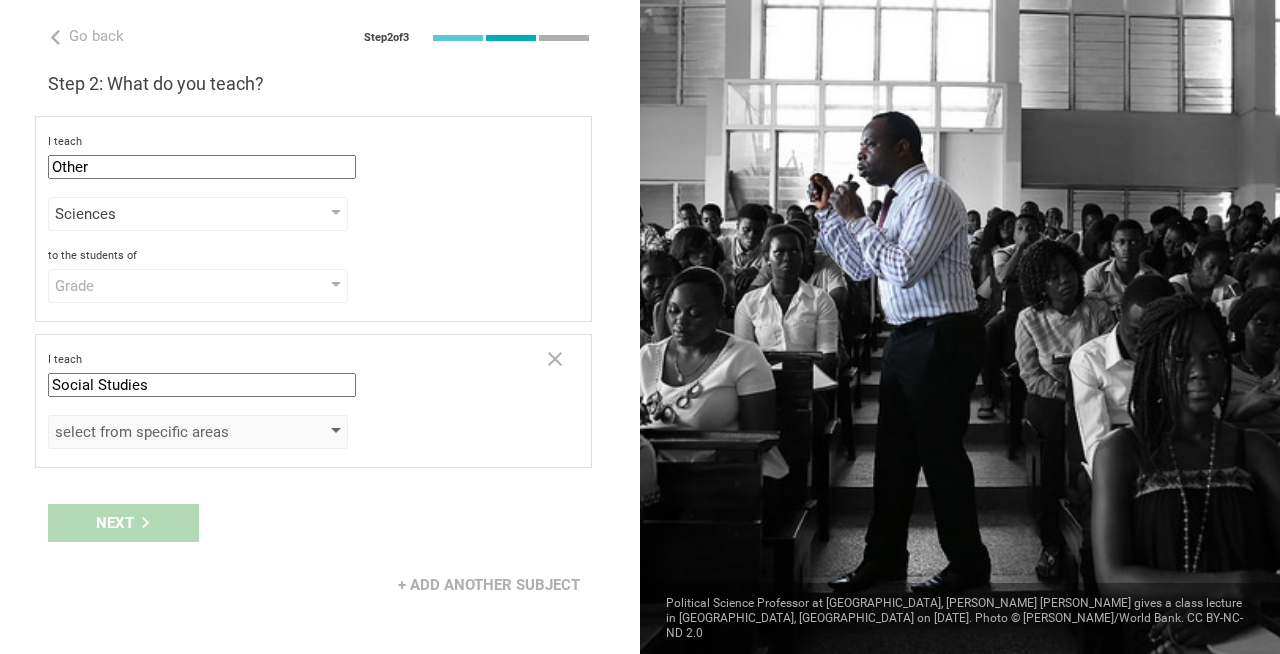 click on "select from specific areas" at bounding box center (169, 432) 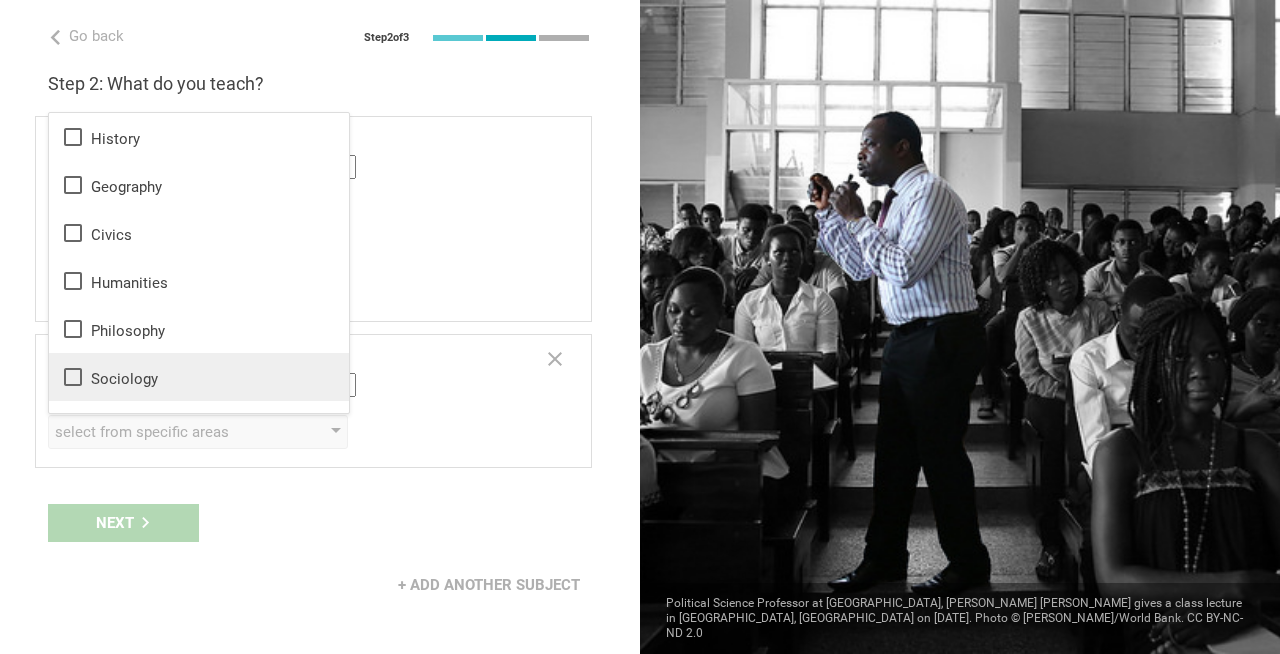 click on "Sociology" at bounding box center [199, 377] 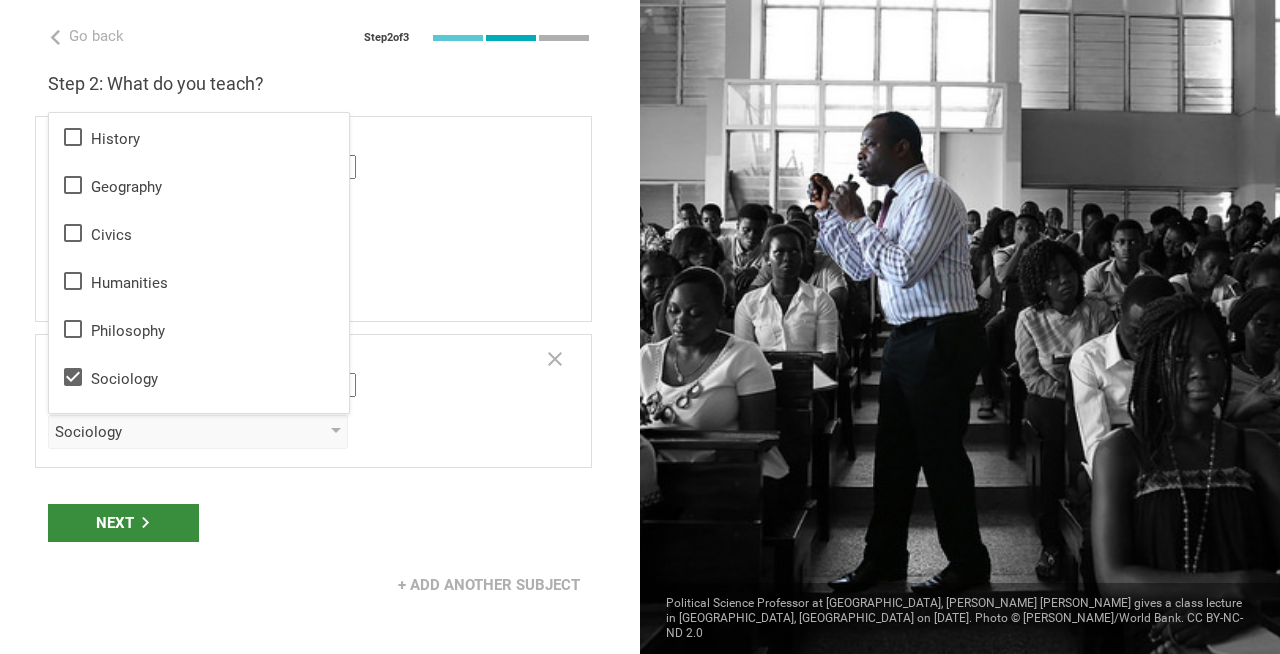 click on "Next" at bounding box center [123, 523] 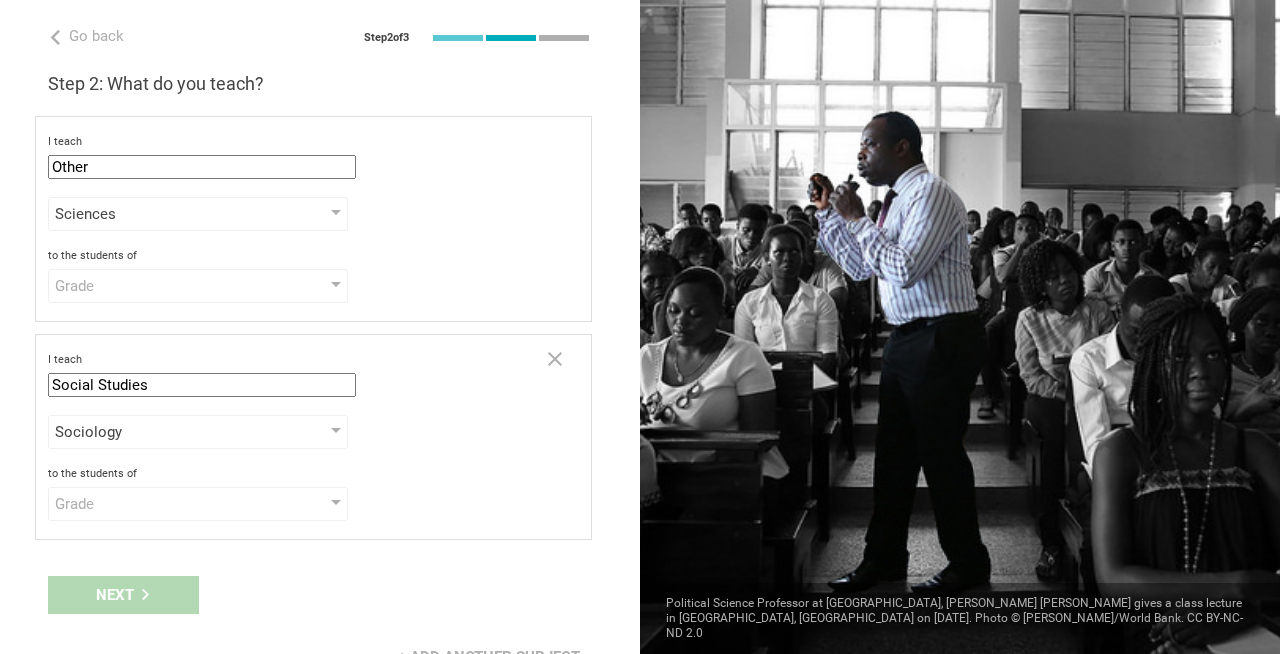 click on "Next" at bounding box center (320, 595) 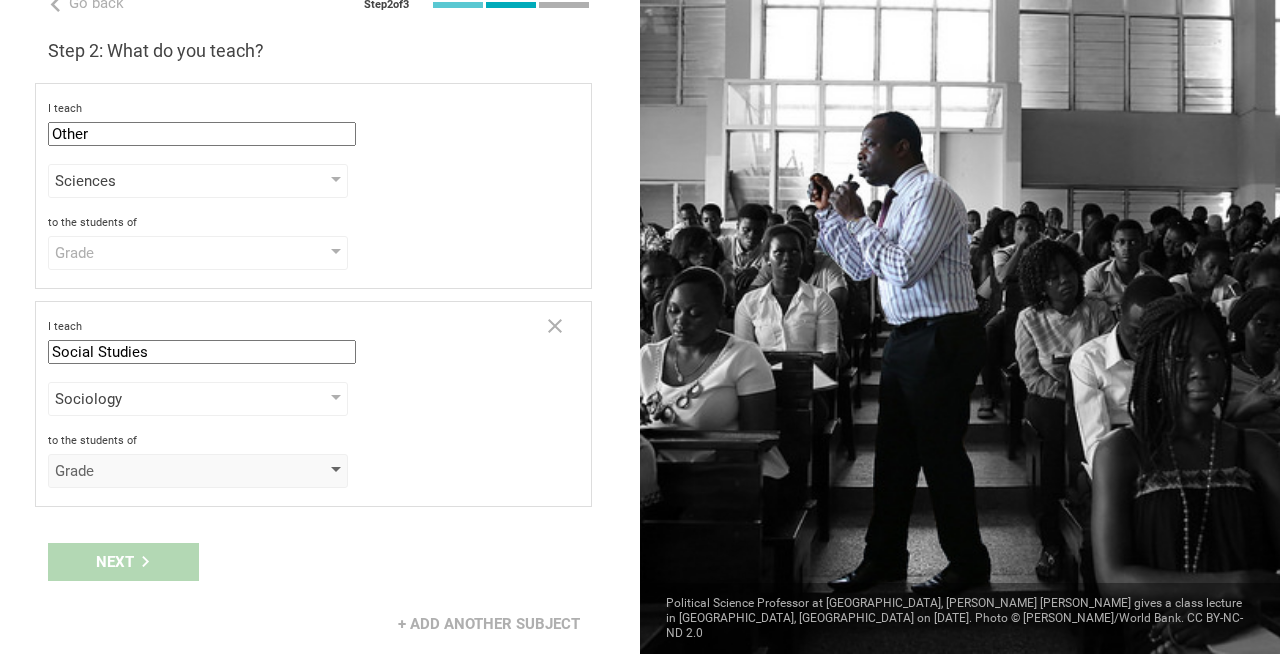 click on "Grade" at bounding box center [198, 471] 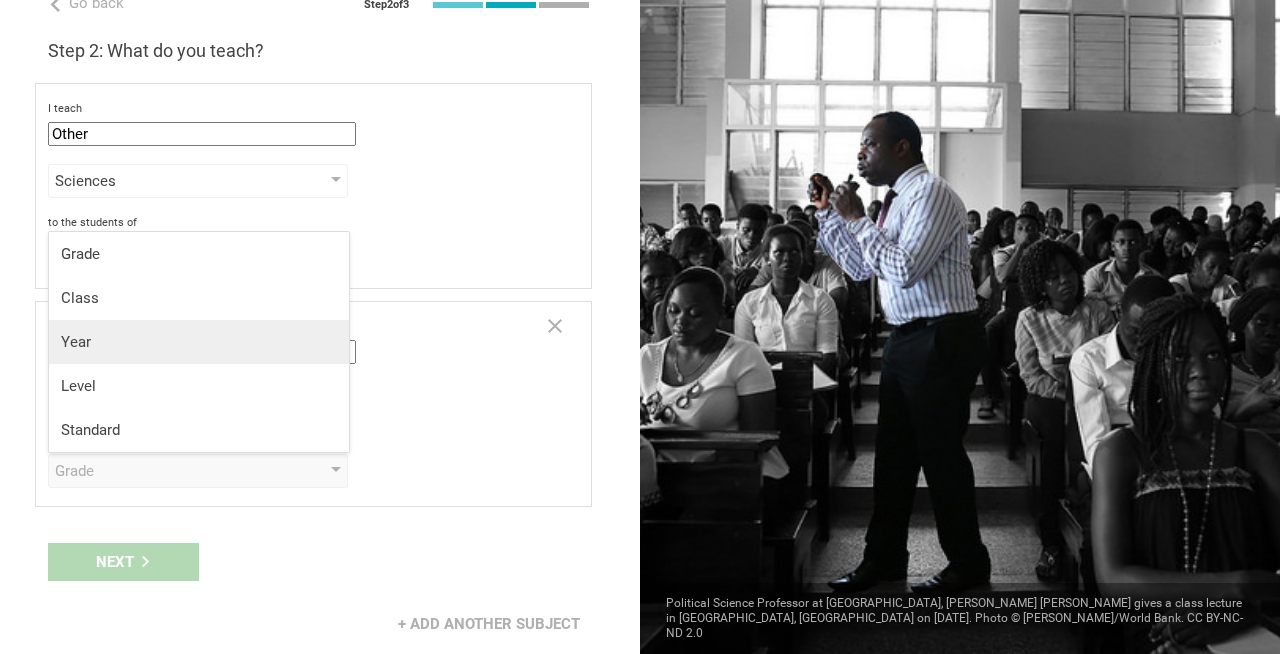 click on "Year" at bounding box center (199, 342) 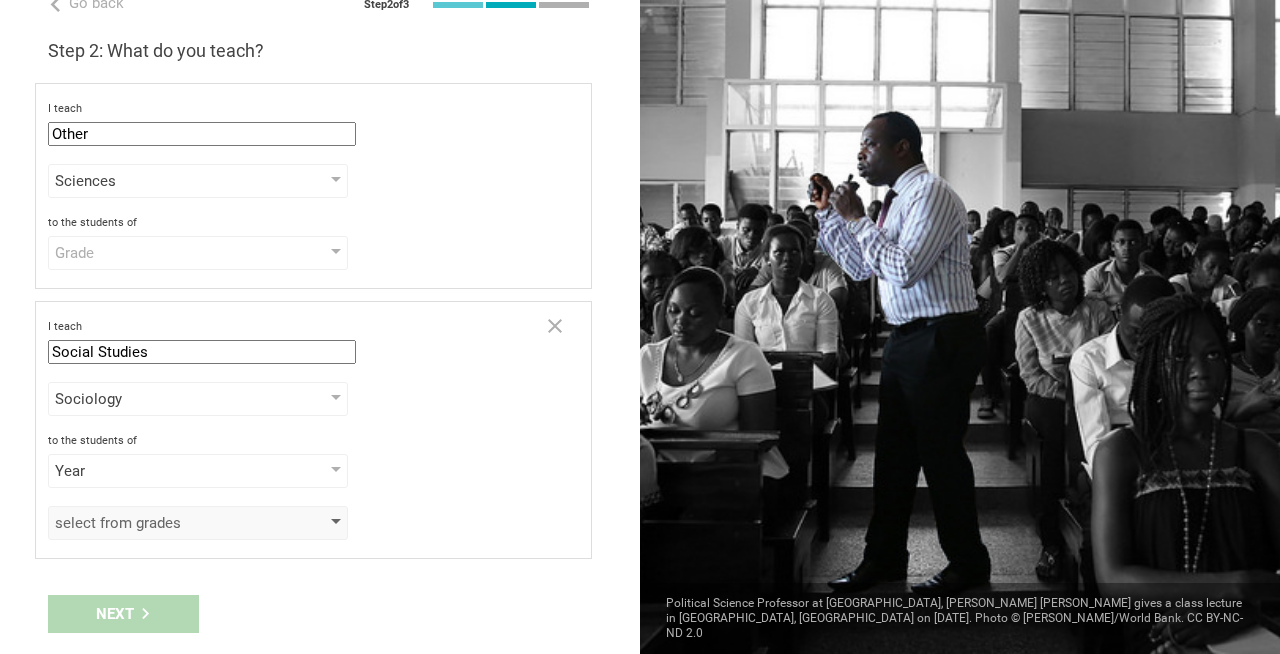 click on "select from grades" at bounding box center [198, 523] 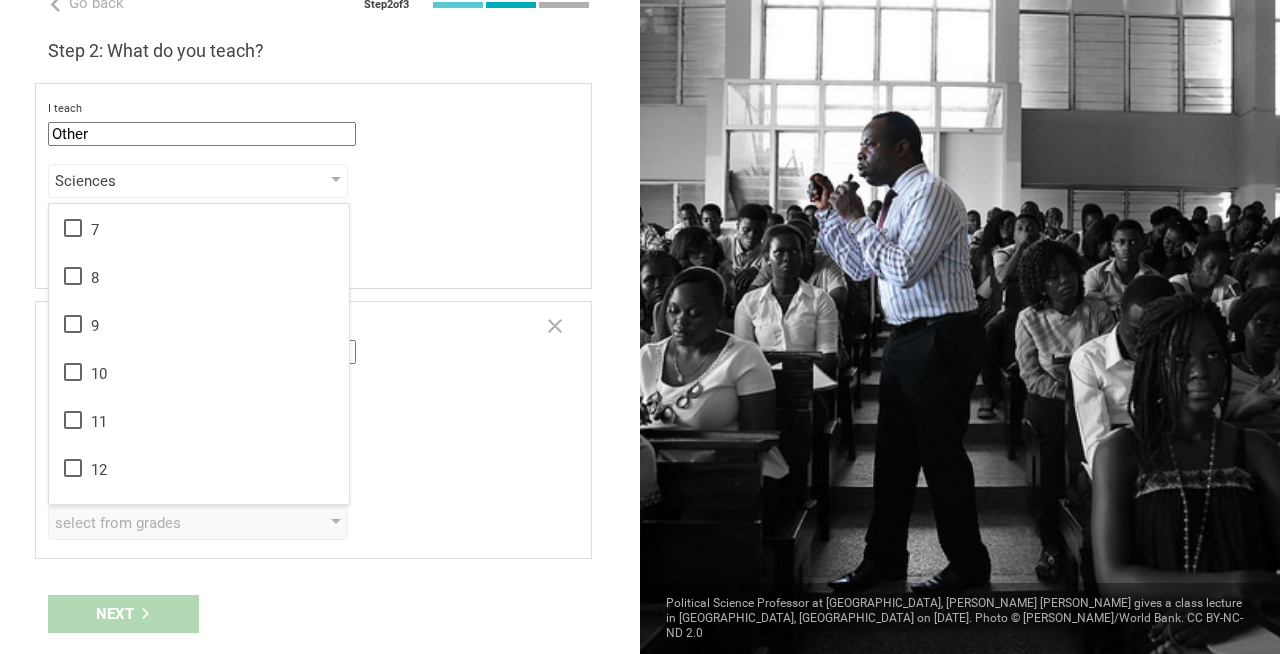 scroll, scrollTop: 324, scrollLeft: 0, axis: vertical 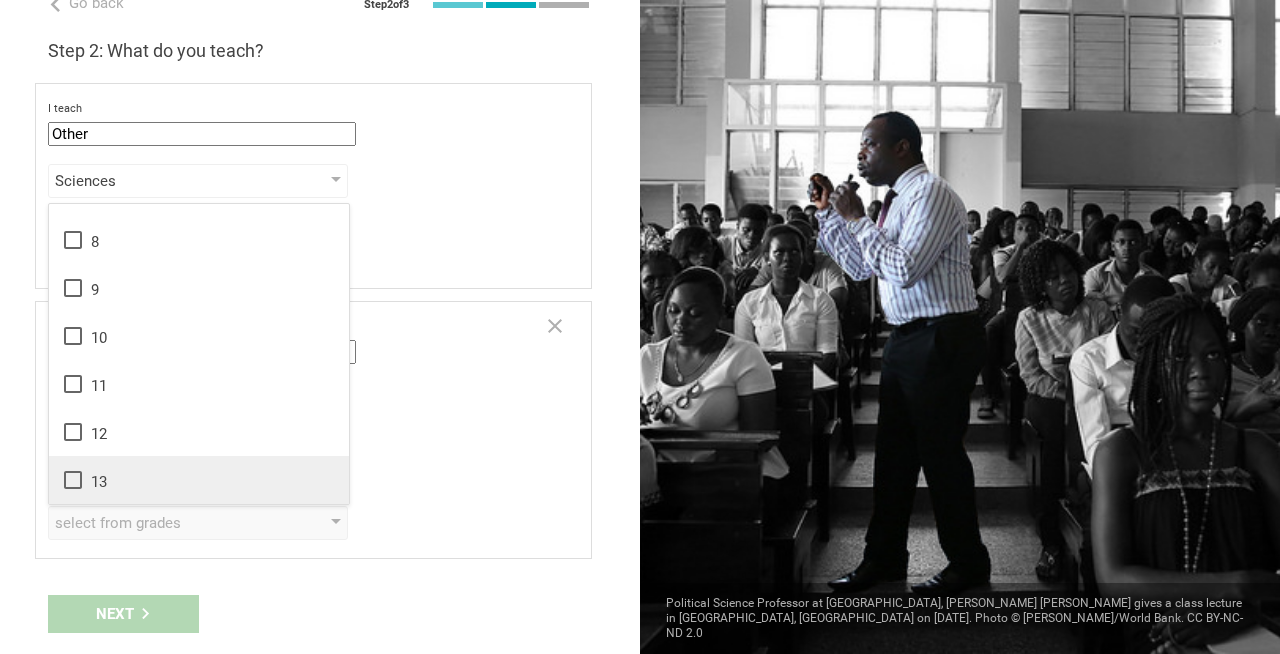 click on "13" at bounding box center [199, 480] 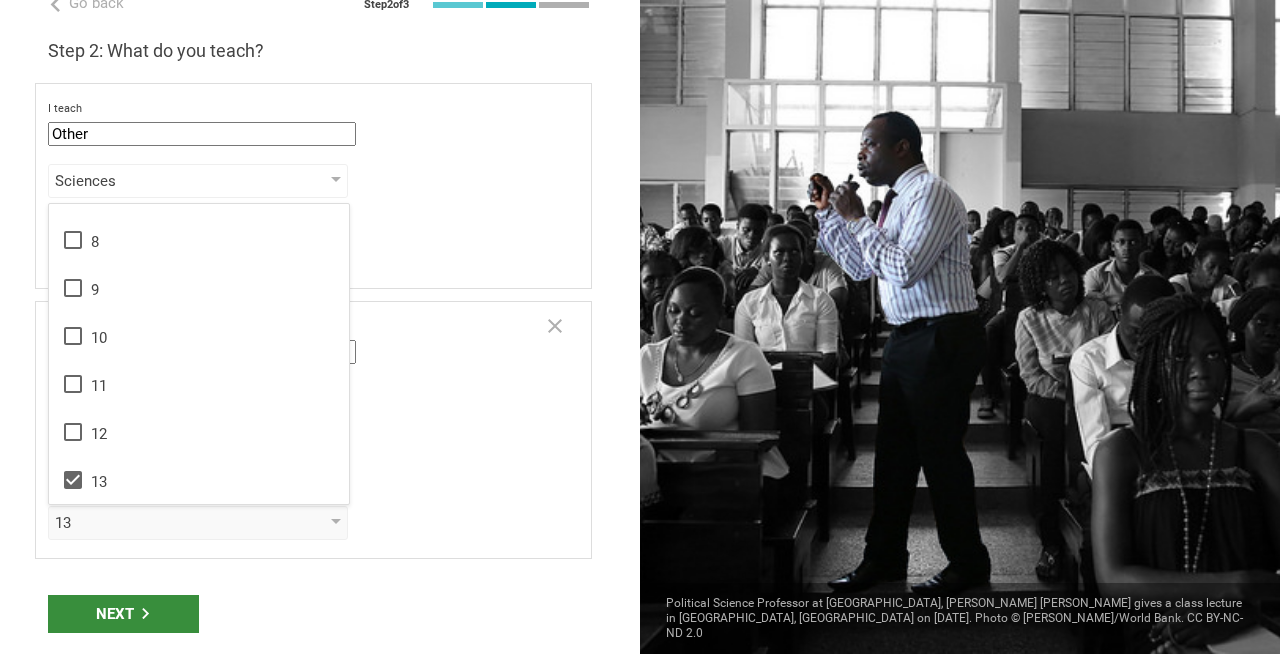 click on "Next" at bounding box center (123, 614) 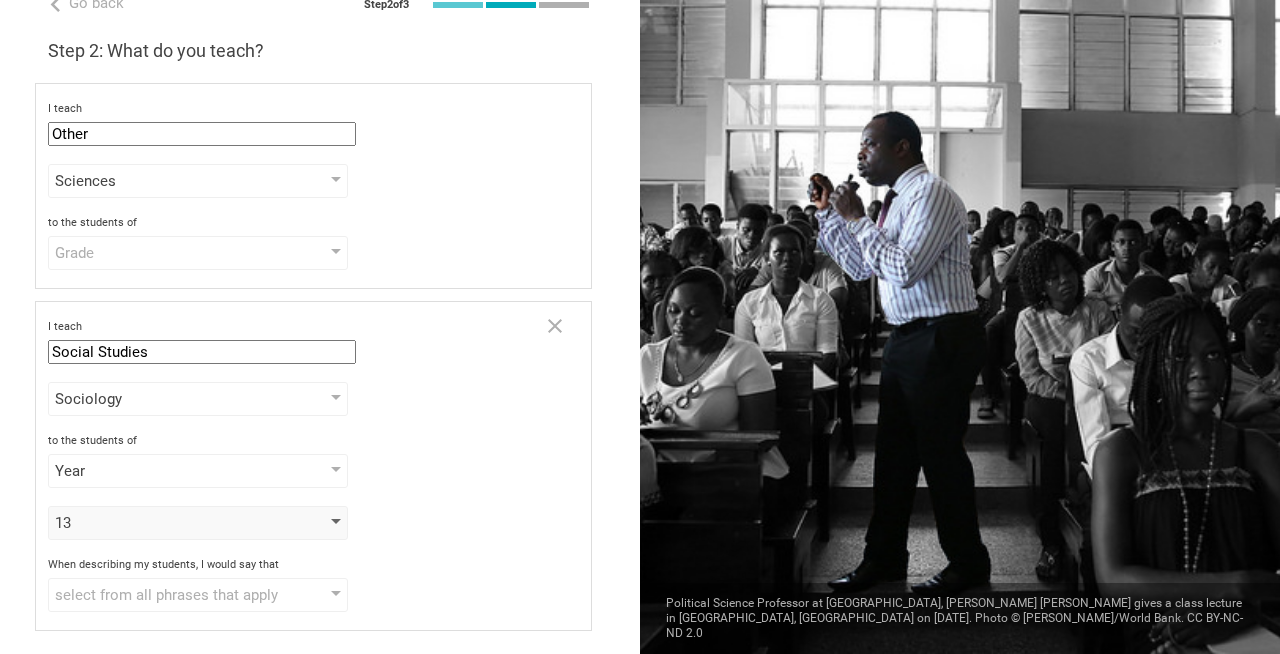 scroll, scrollTop: 157, scrollLeft: 0, axis: vertical 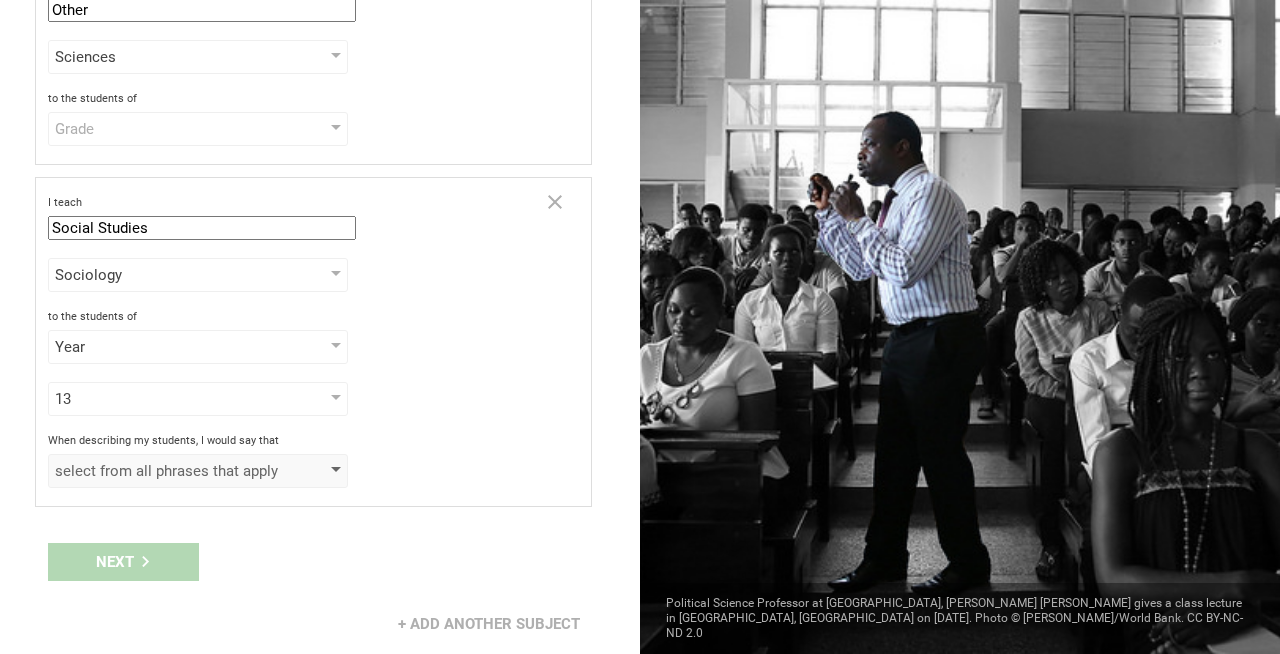 click on "select from all phrases that apply" at bounding box center [169, 471] 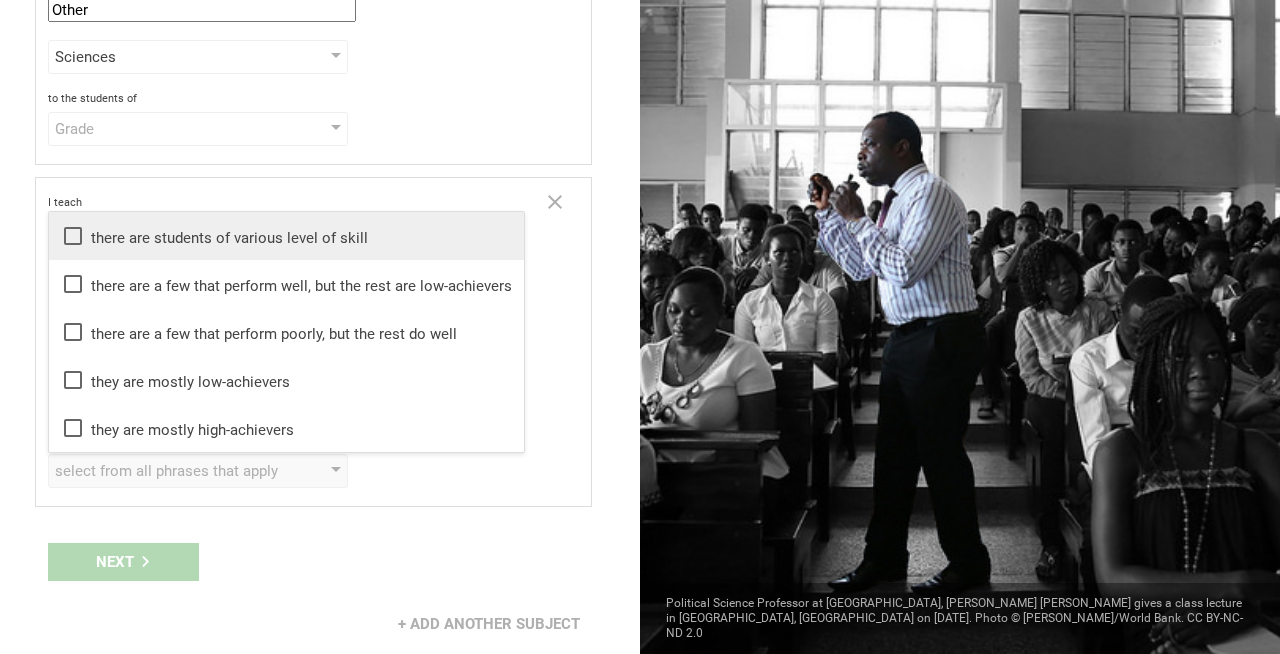 click on "there are students of various level of skill" at bounding box center [286, 236] 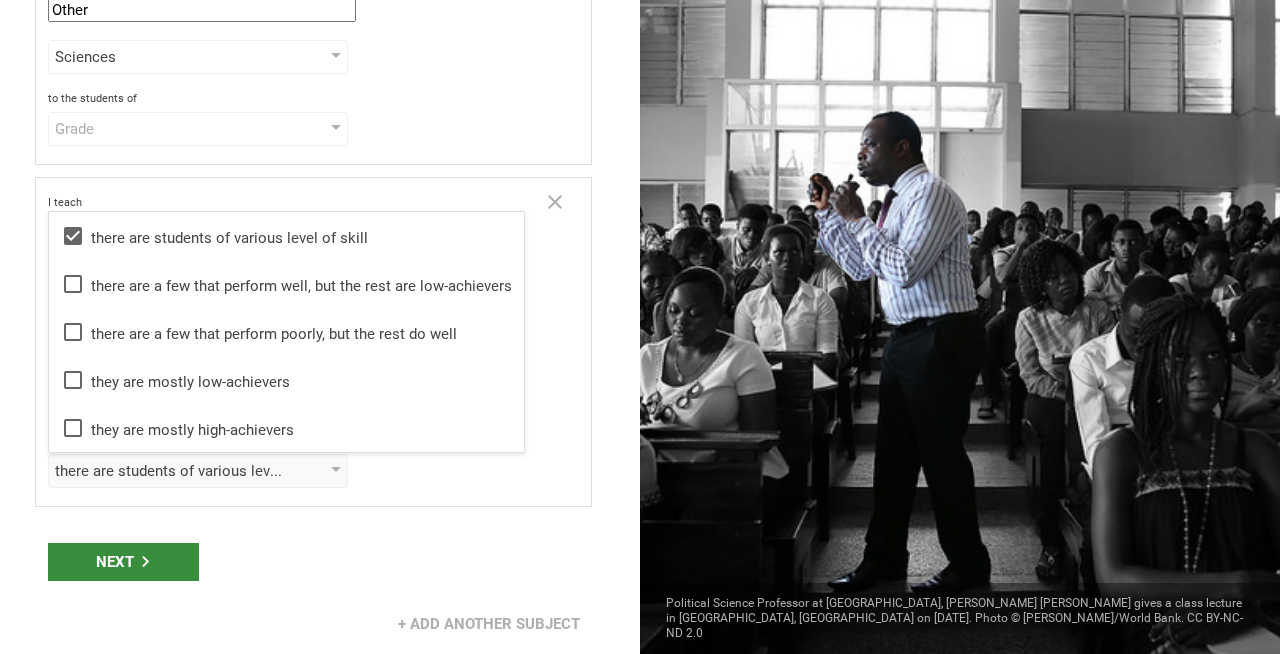 click on "Next" at bounding box center (123, 562) 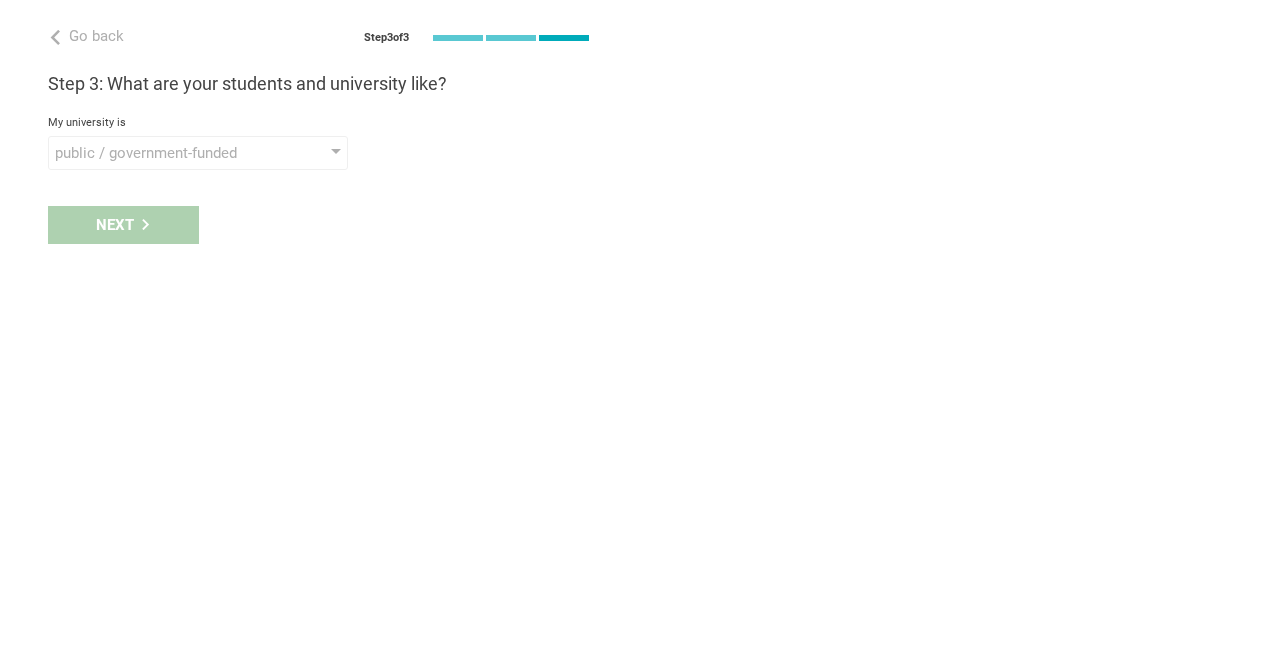scroll, scrollTop: 0, scrollLeft: 0, axis: both 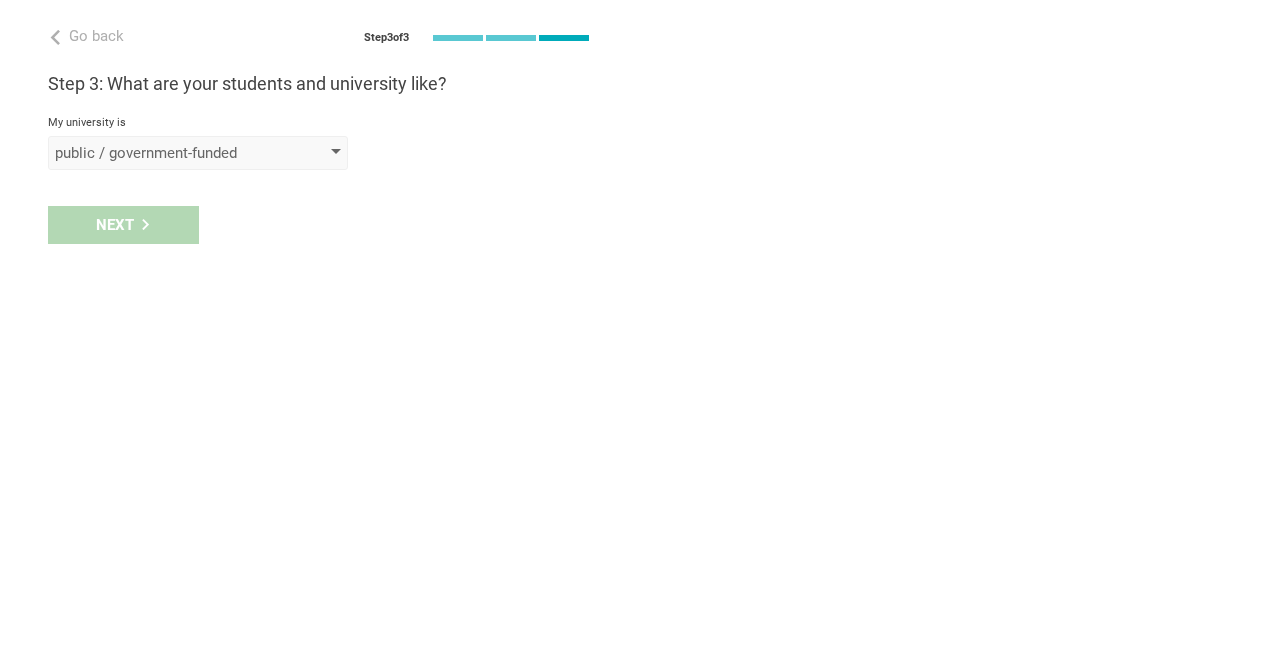 click on "public / government-funded" at bounding box center [169, 153] 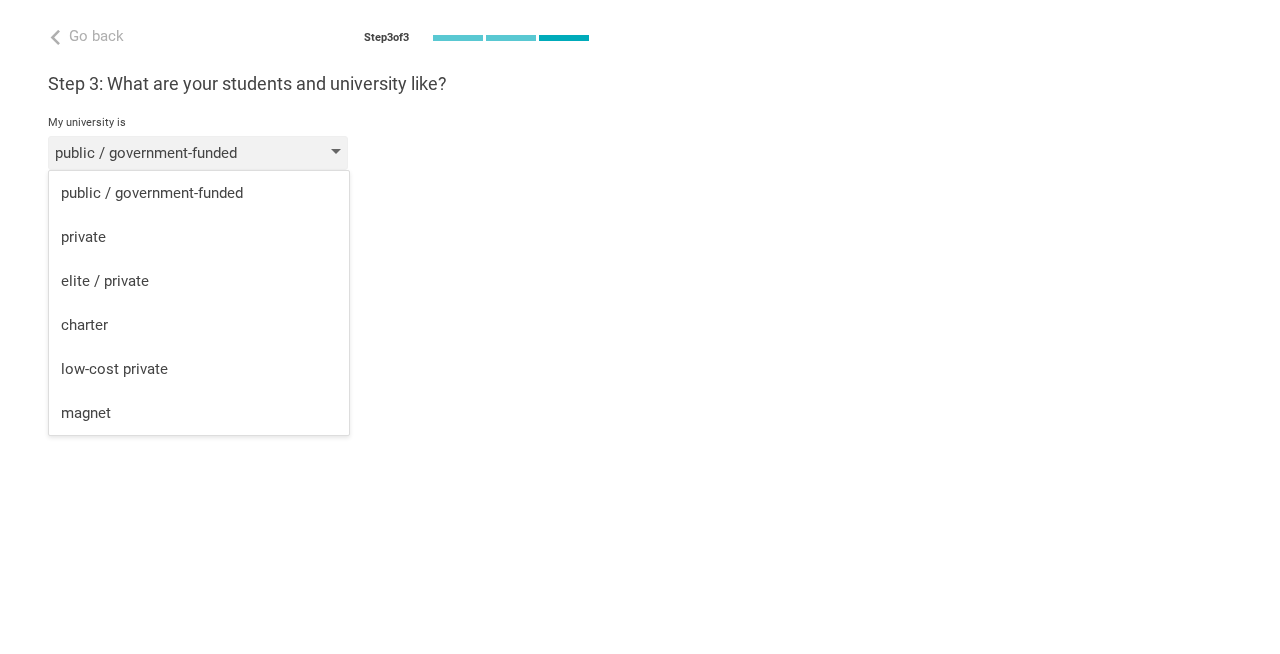 click on "public / government-funded" at bounding box center [169, 153] 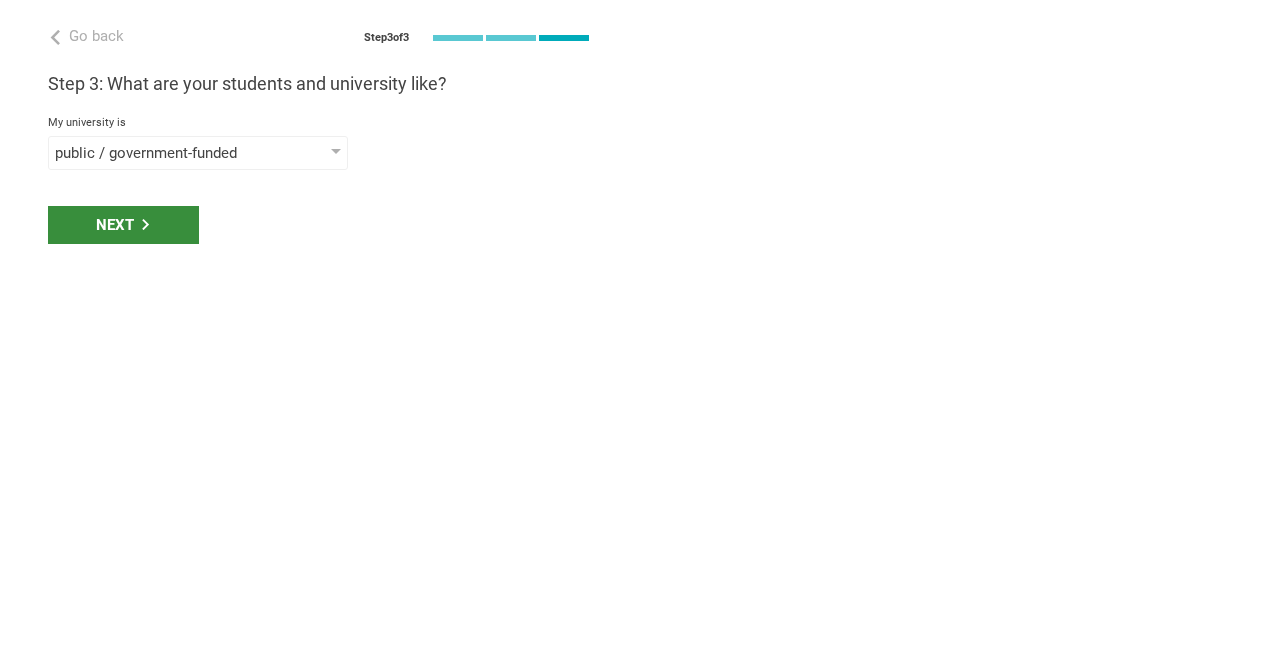 click on "Next" at bounding box center (123, 225) 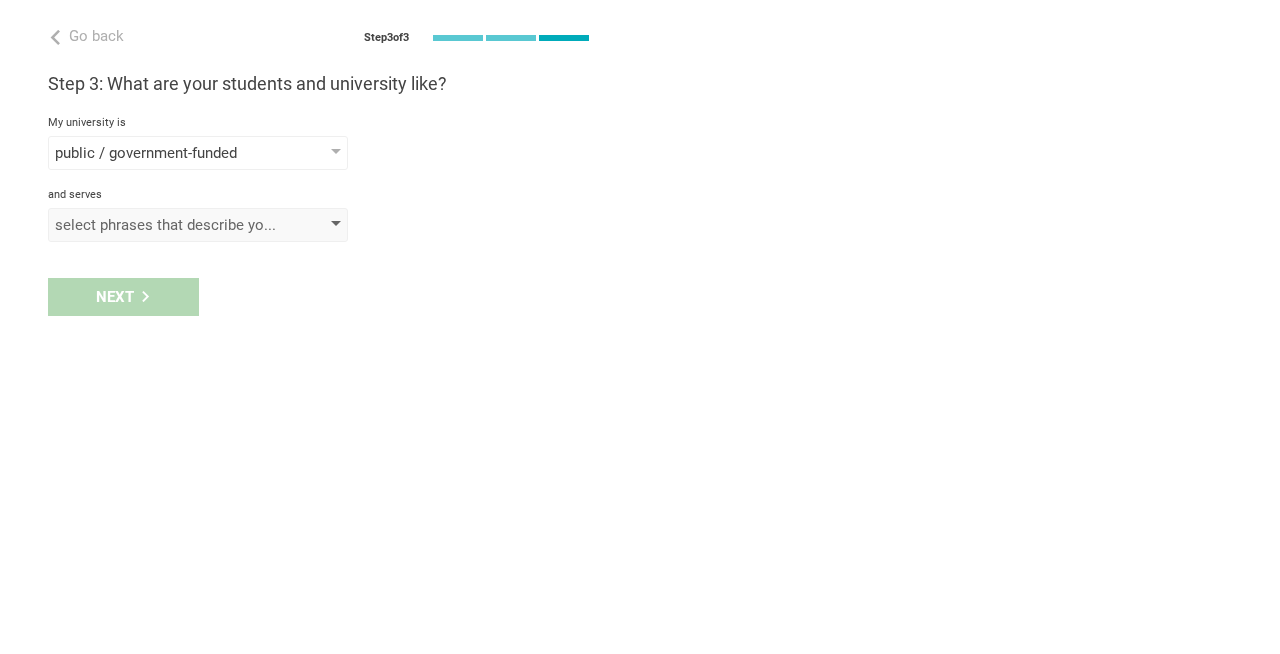click on "select phrases that describe your student population" at bounding box center [169, 225] 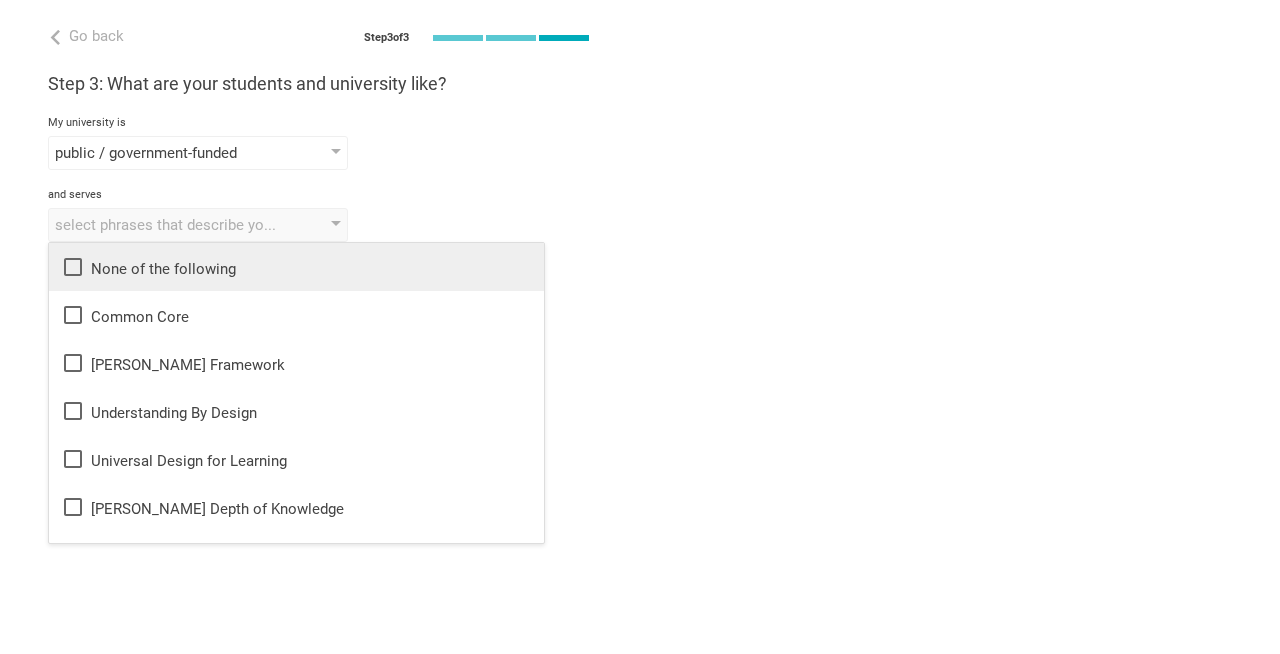 click on "None of the following" at bounding box center (296, 267) 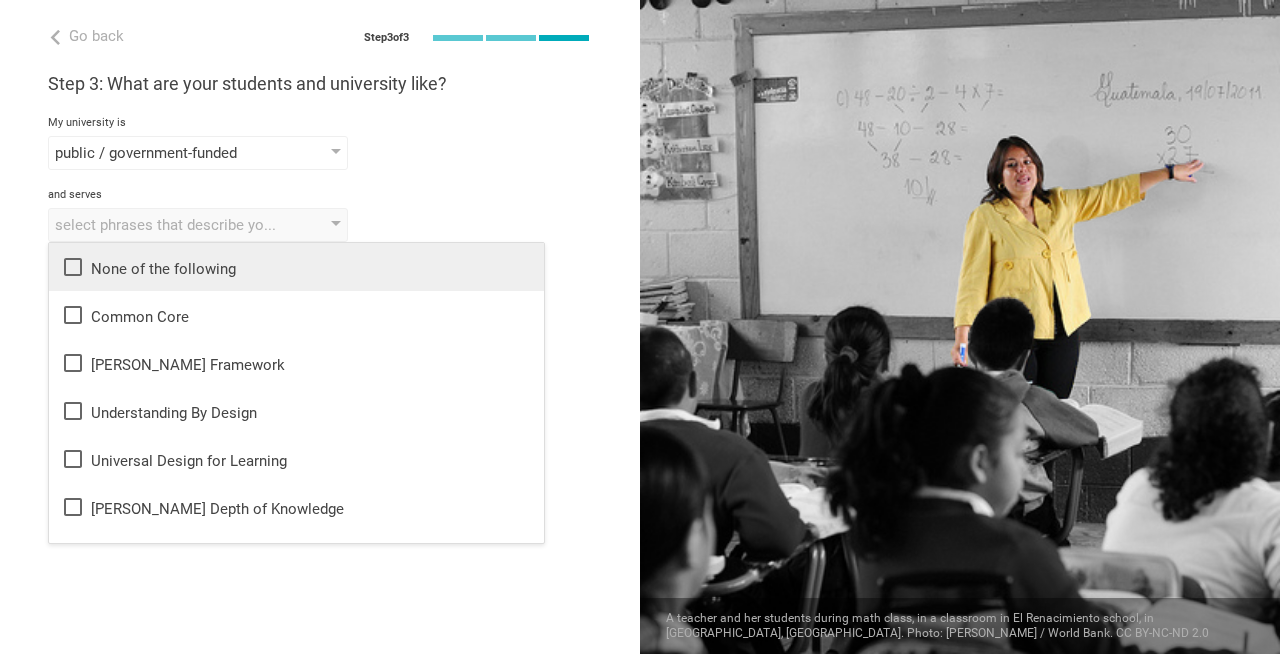 click on "None of the following" at bounding box center [296, 267] 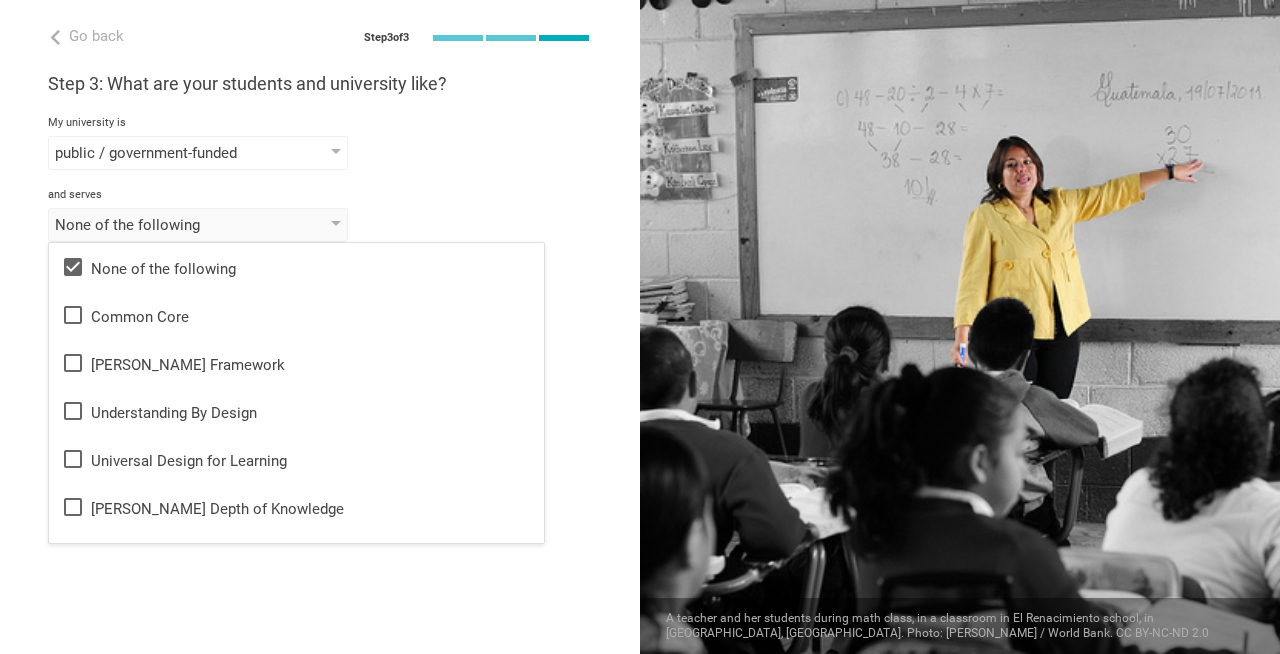 click on "Go back Step  3  of  3 Welcome, Friendo! You are almost all set. Just answer a few simple questions to help us get to know you better and personalize your experience. Step 1: How would you describe yourself? I am a... Professor / Lecturer Teacher Professor / Lecturer Instructional Coach Vice Principal or Principal Curriculum writer / Instructional designer School / district Administrator EdTech maker / enthusiast at the [GEOGRAPHIC_DATA] program institute company organization Nope in [GEOGRAPHIC_DATA], [GEOGRAPHIC_DATA] and Northern Step 2: What do you teach? I teach Other Mathematics English (Language Arts) Science Social Studies Other Sciences Humanities & Arts Languages Sciences Physical Education Technology Life & career skills Other technical skills to the students of Grade Grade Class Year Level Standard select from grades 1 2 3 4 5 6 7 8 9 10 11 12 13 When describing my students, I would say that select from all phrases that apply they are mostly low-achievers I teach" at bounding box center [320, 327] 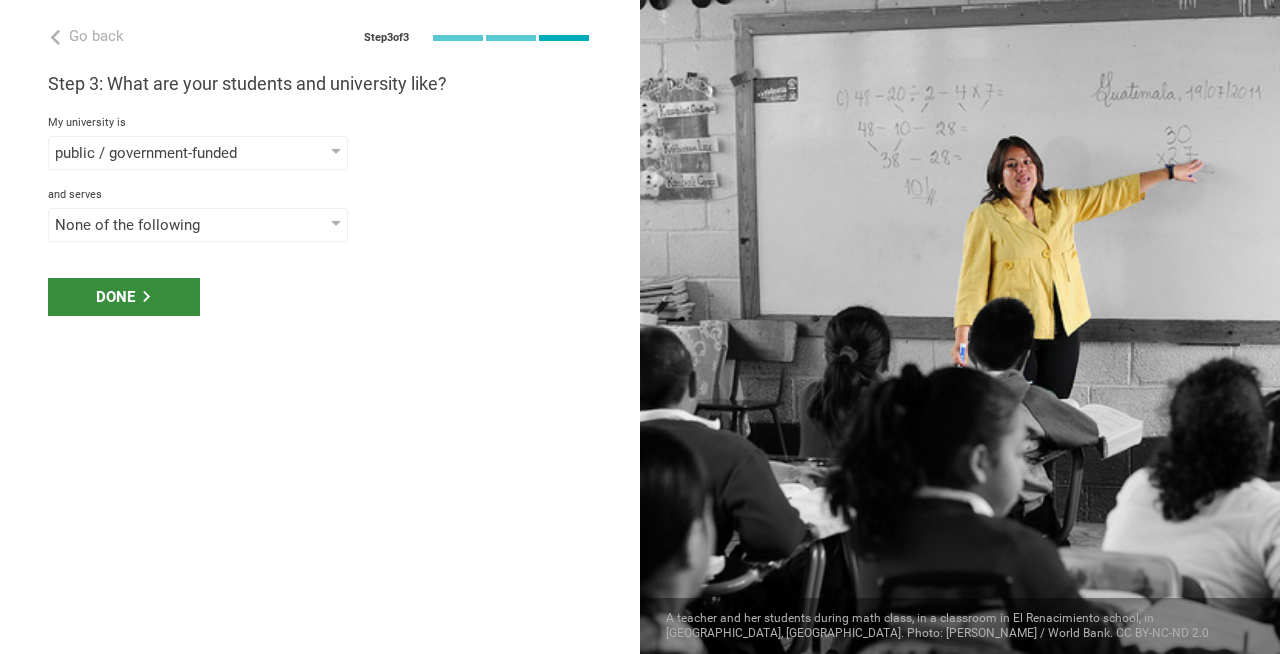 click on "Done" at bounding box center [124, 297] 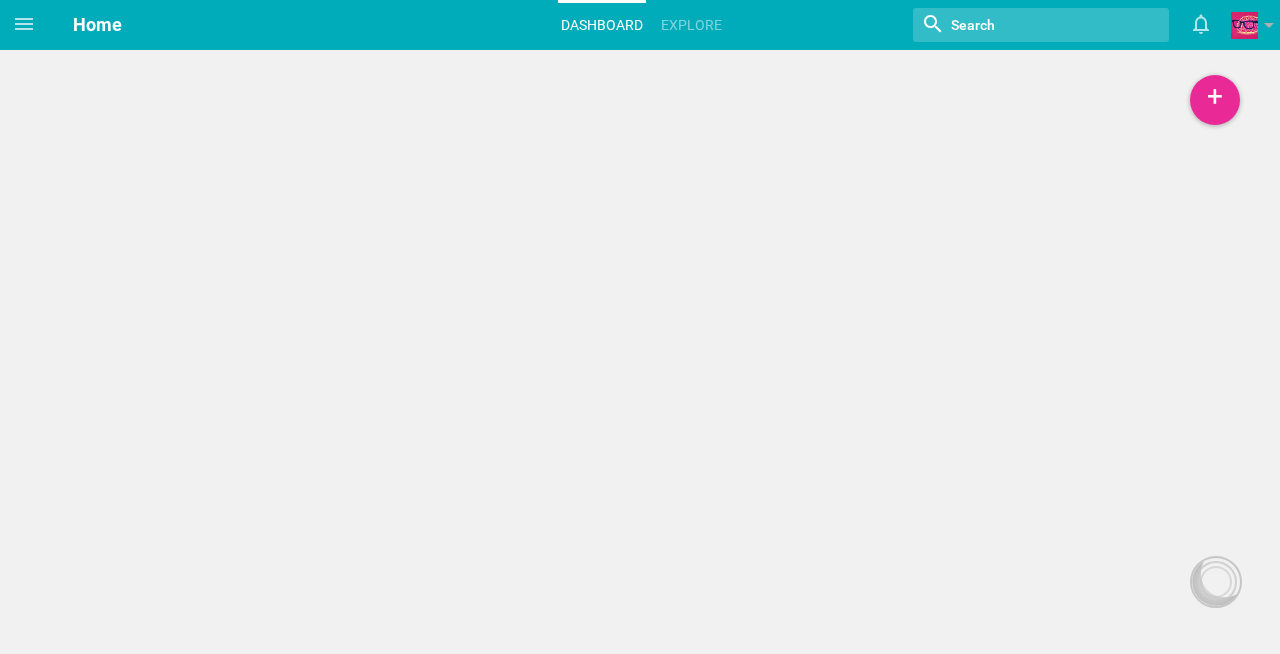 scroll, scrollTop: 0, scrollLeft: 0, axis: both 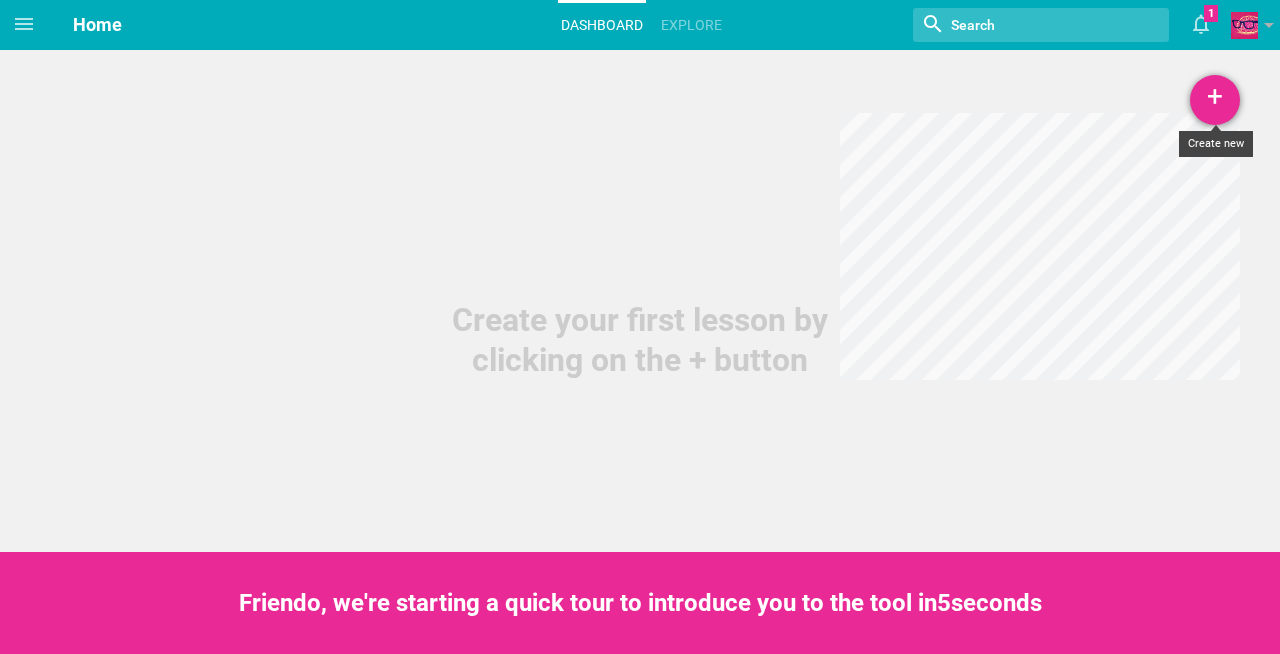 click on "+" at bounding box center [1215, 100] 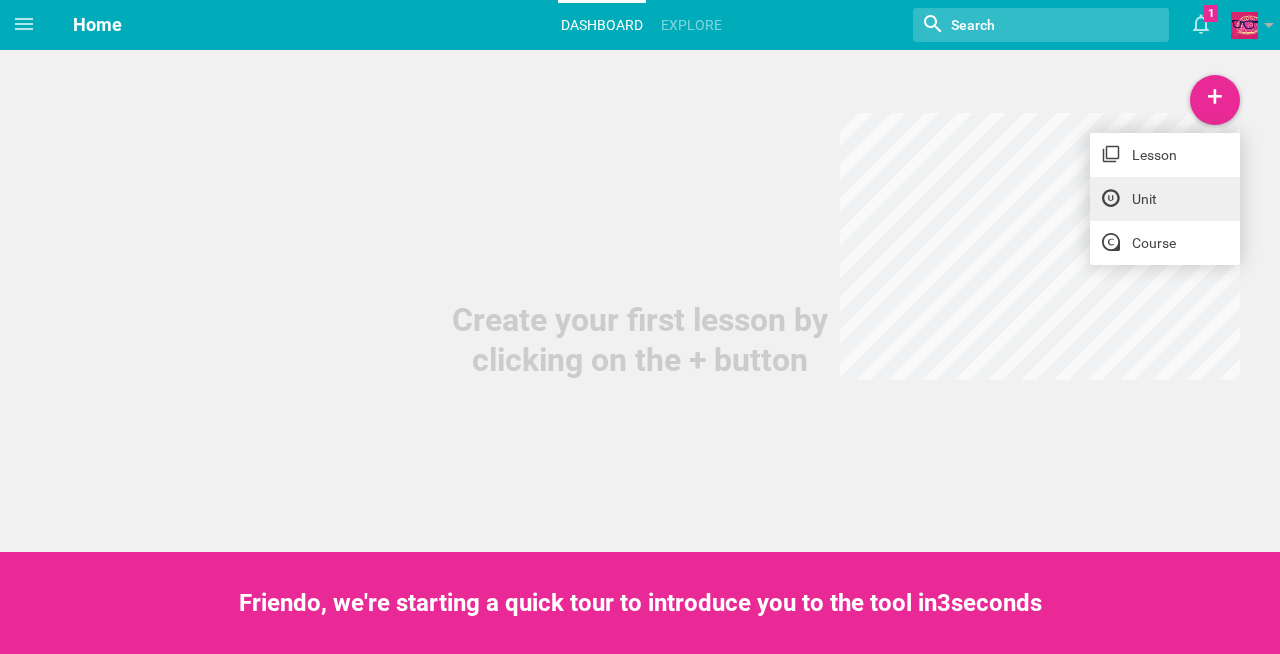 click on "Unit" at bounding box center [1165, 199] 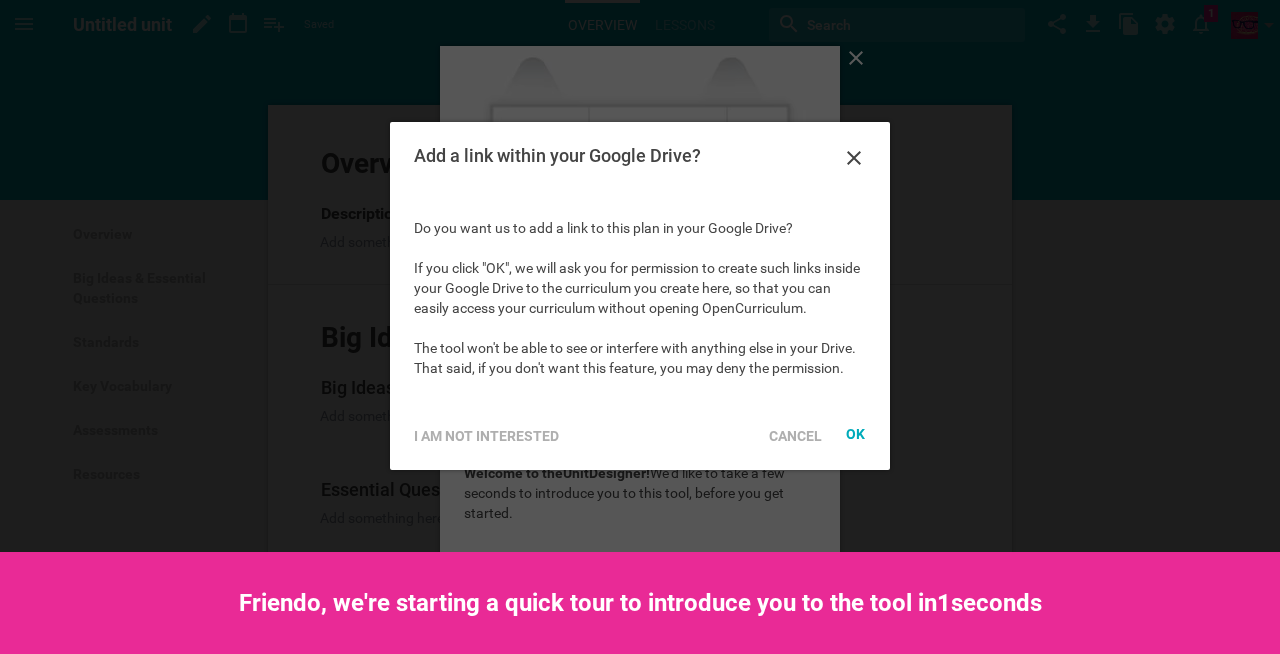 scroll, scrollTop: 0, scrollLeft: 0, axis: both 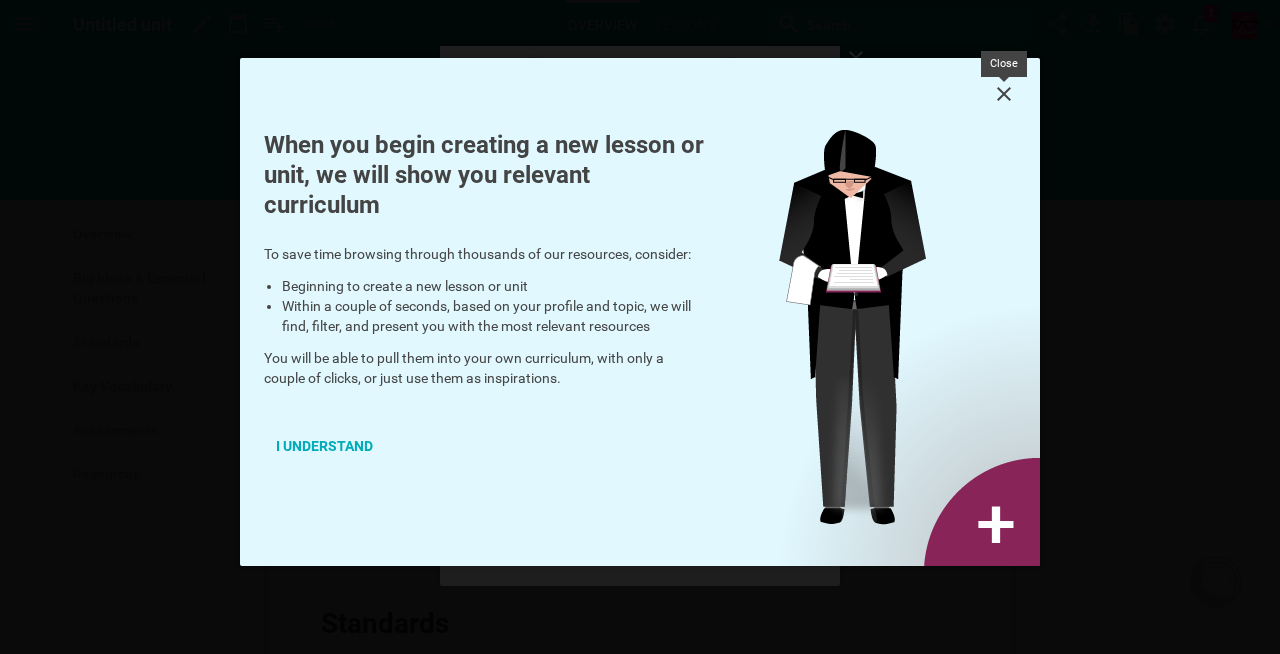 click 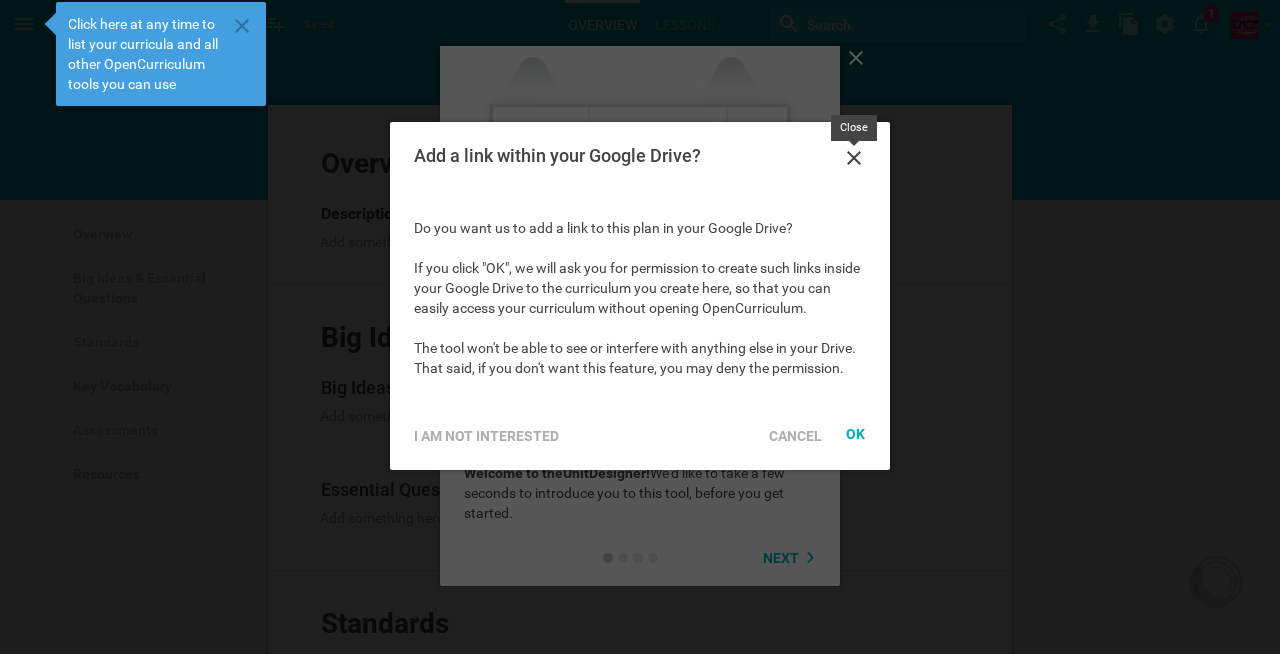 click 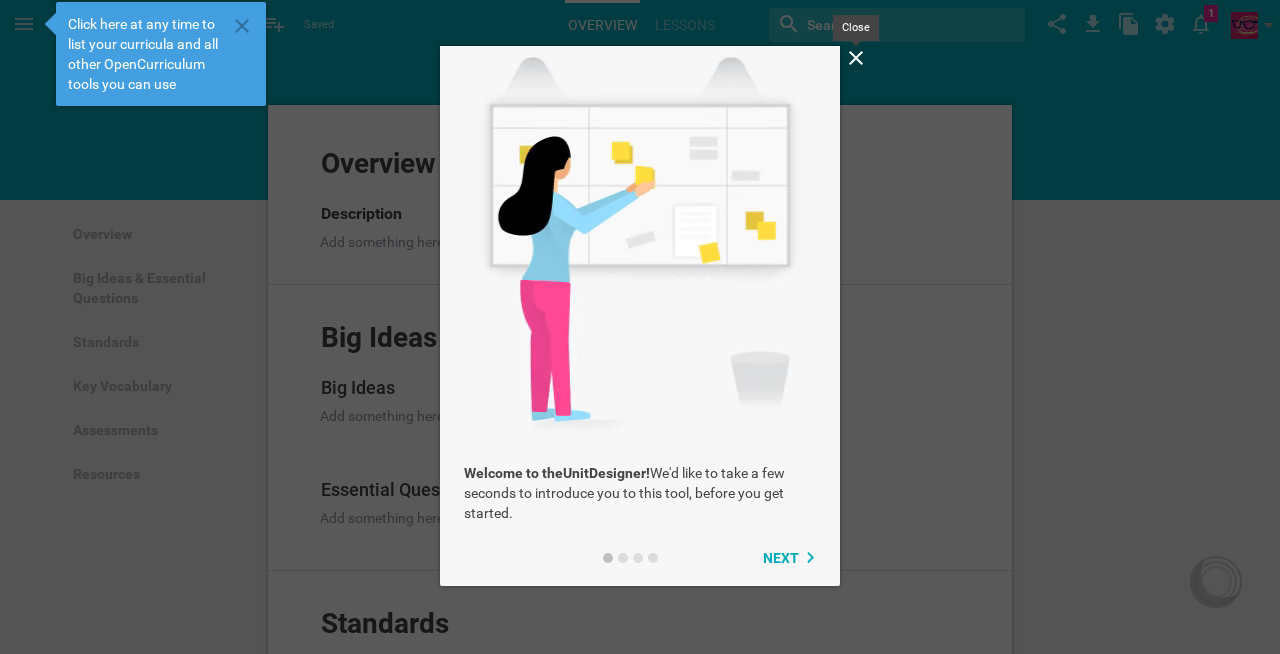 click 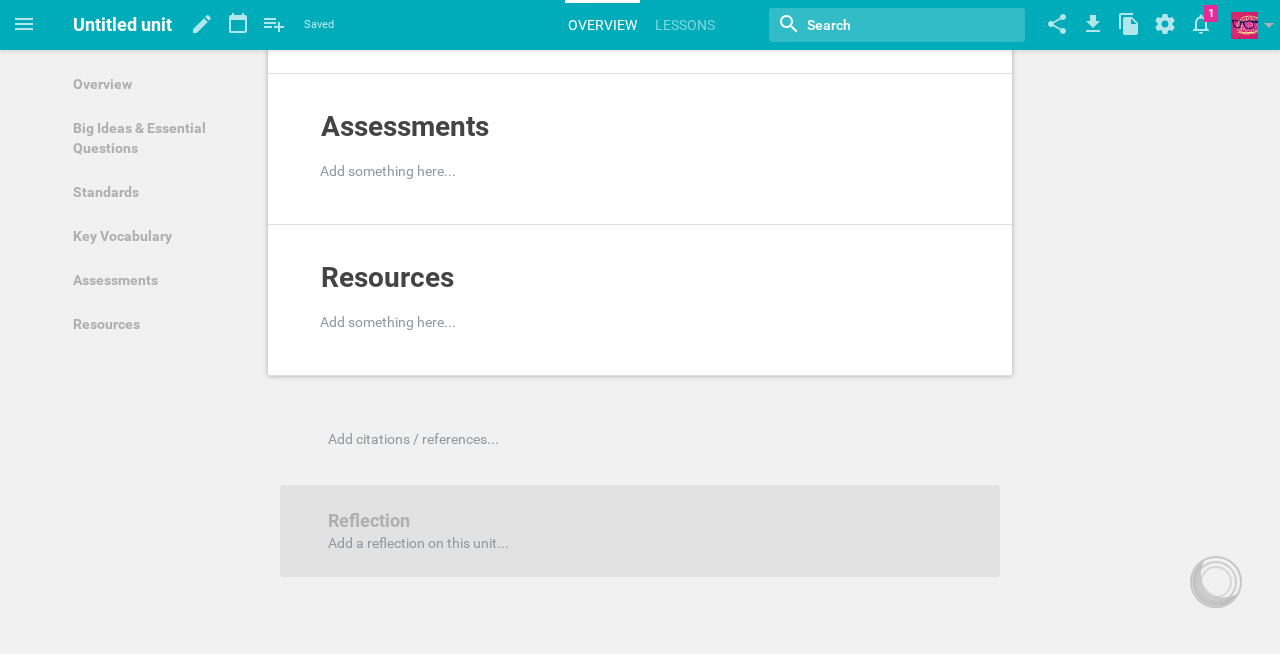 scroll, scrollTop: 849, scrollLeft: 0, axis: vertical 